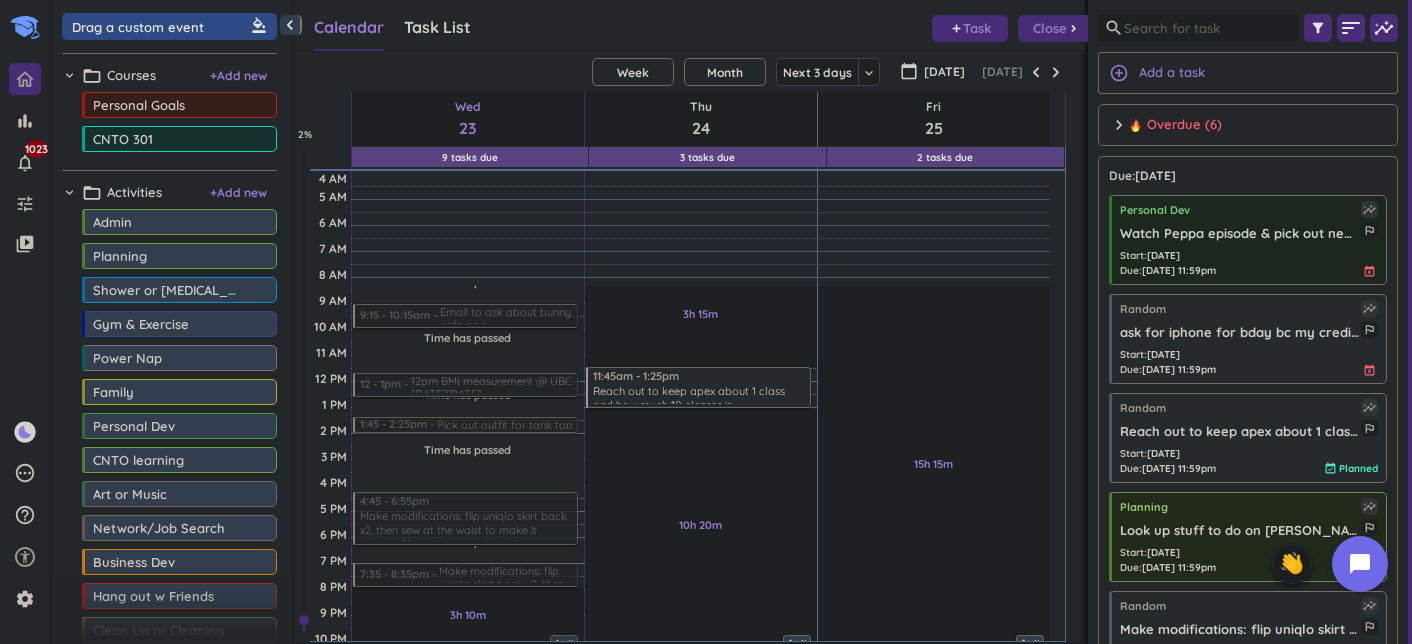 scroll, scrollTop: 0, scrollLeft: 0, axis: both 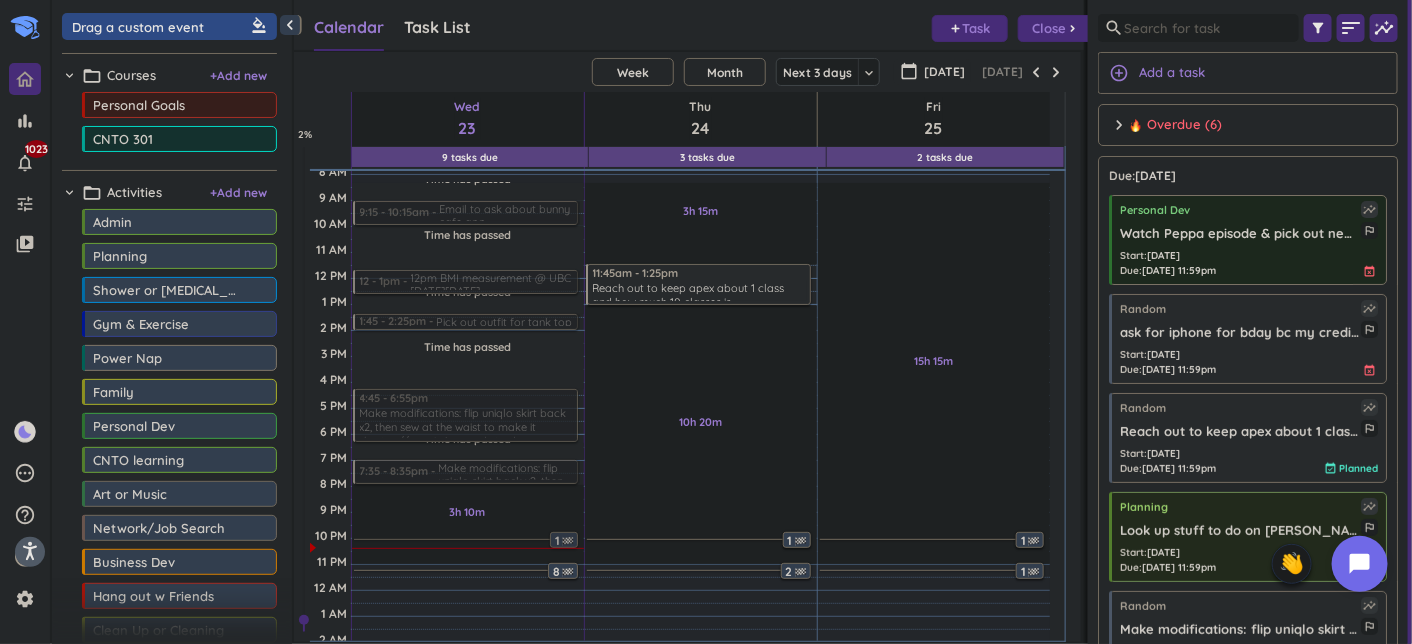 click on "chevron_right Overdue (6) done [PERSON_NAME] all complete" at bounding box center [1248, 125] 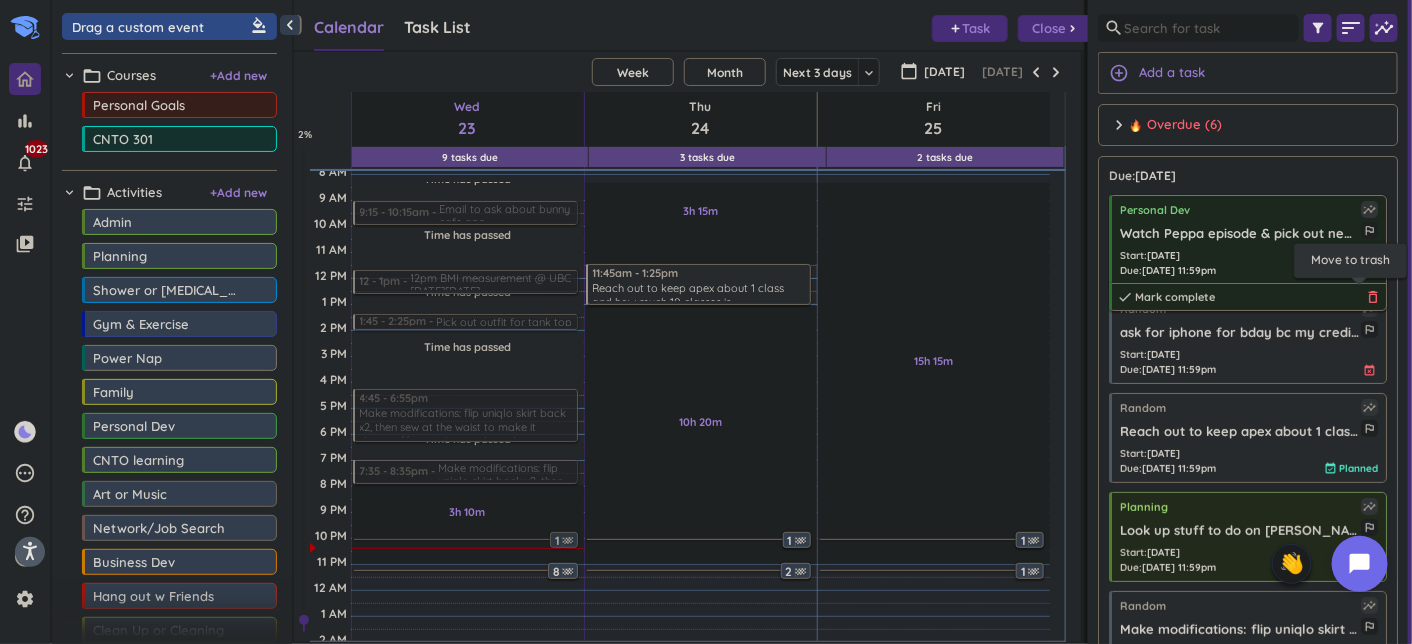 click on "delete_outline" at bounding box center (1373, 297) 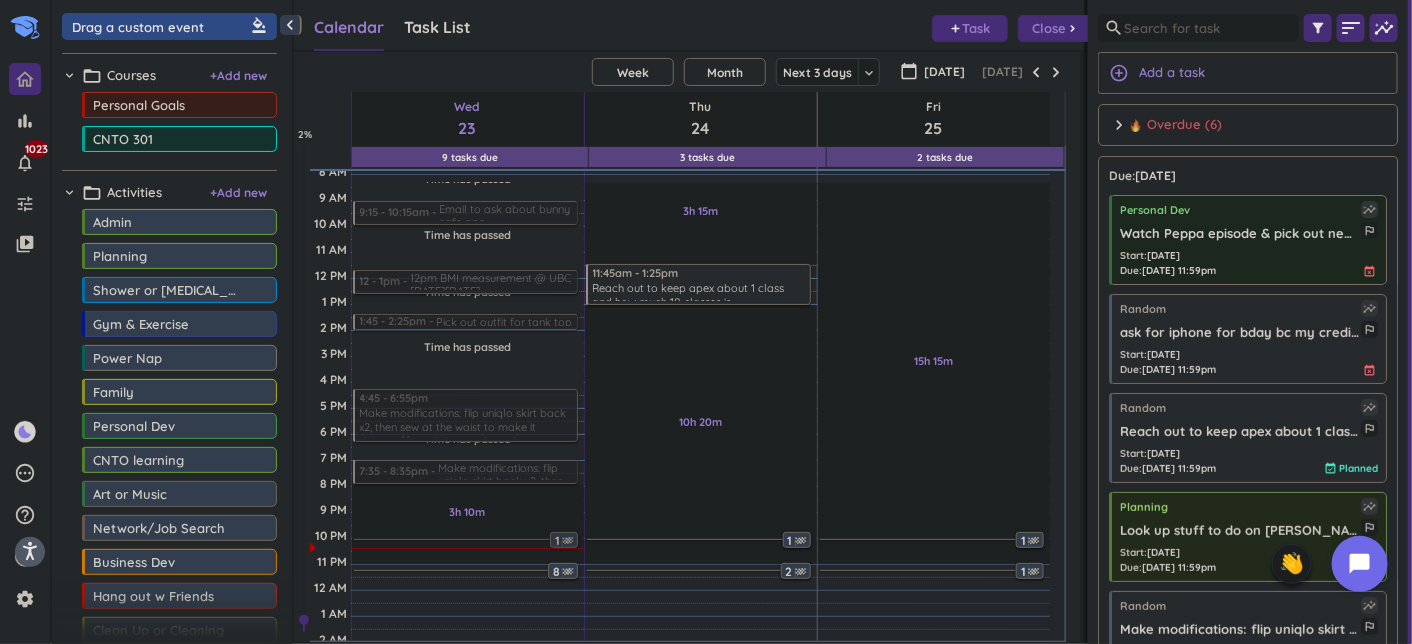 click on "chevron_right Overdue (6) done [PERSON_NAME] all complete" at bounding box center (1248, 130) 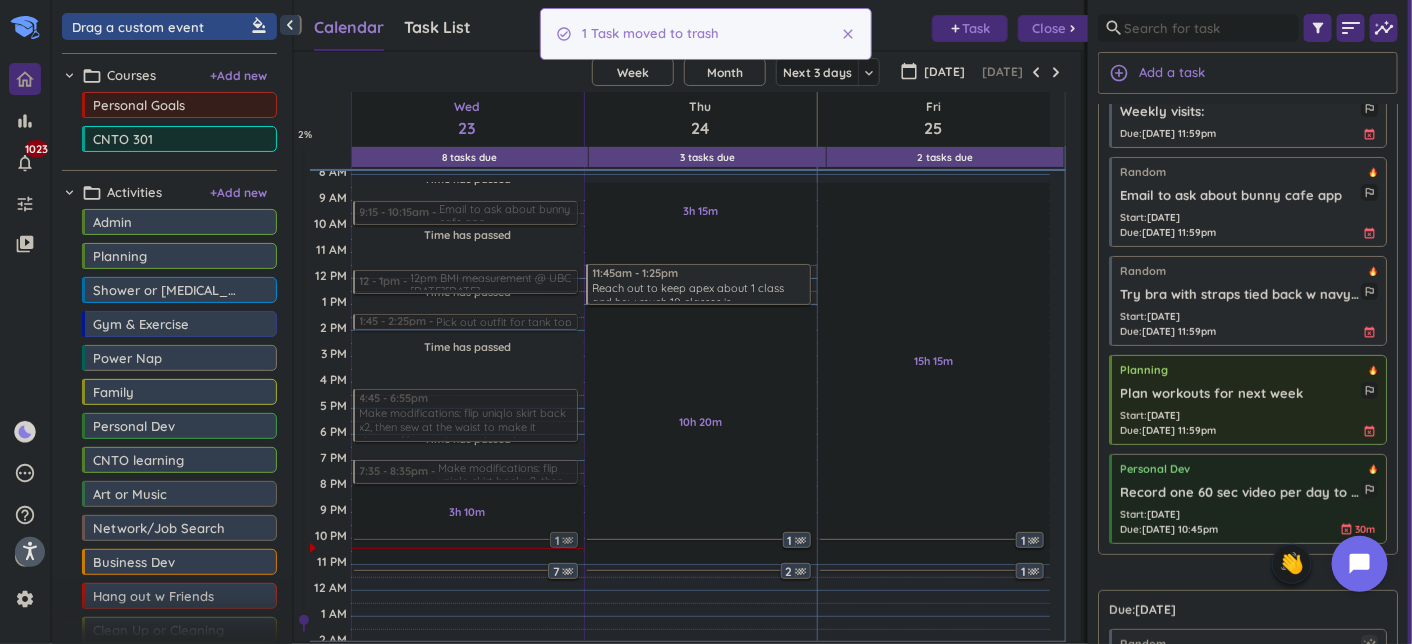 scroll, scrollTop: 200, scrollLeft: 0, axis: vertical 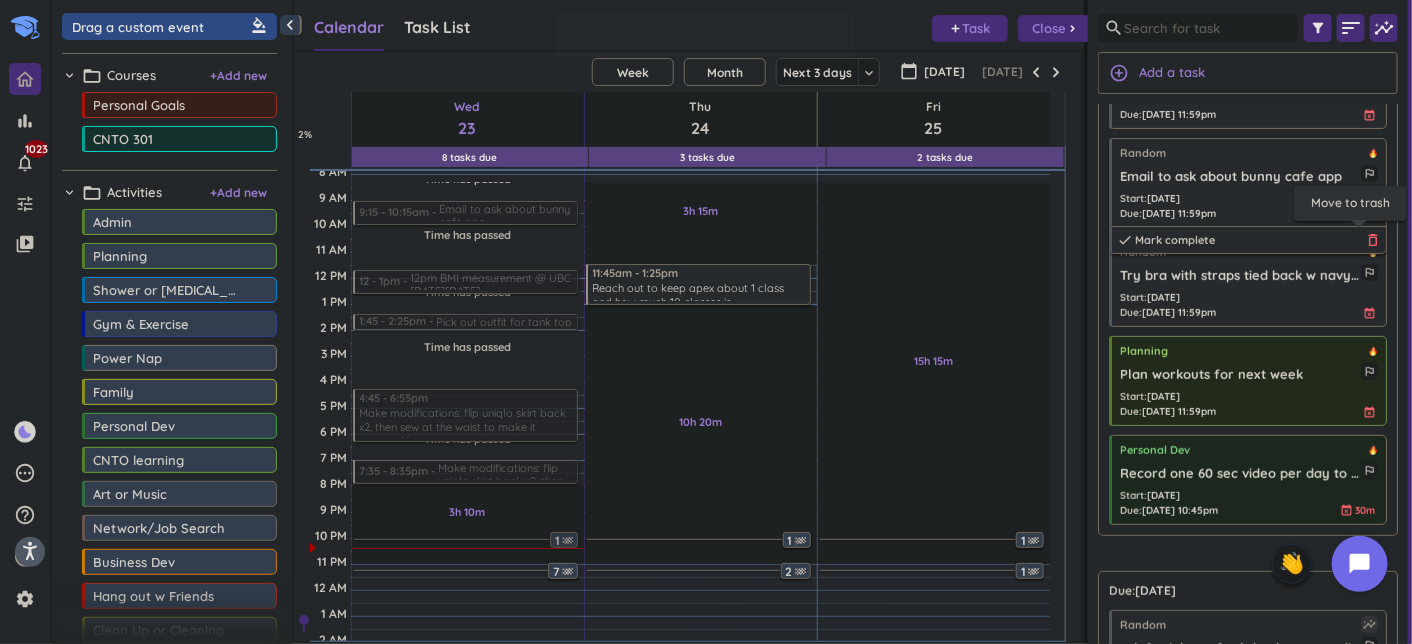 click on "delete_outline" at bounding box center [1373, 240] 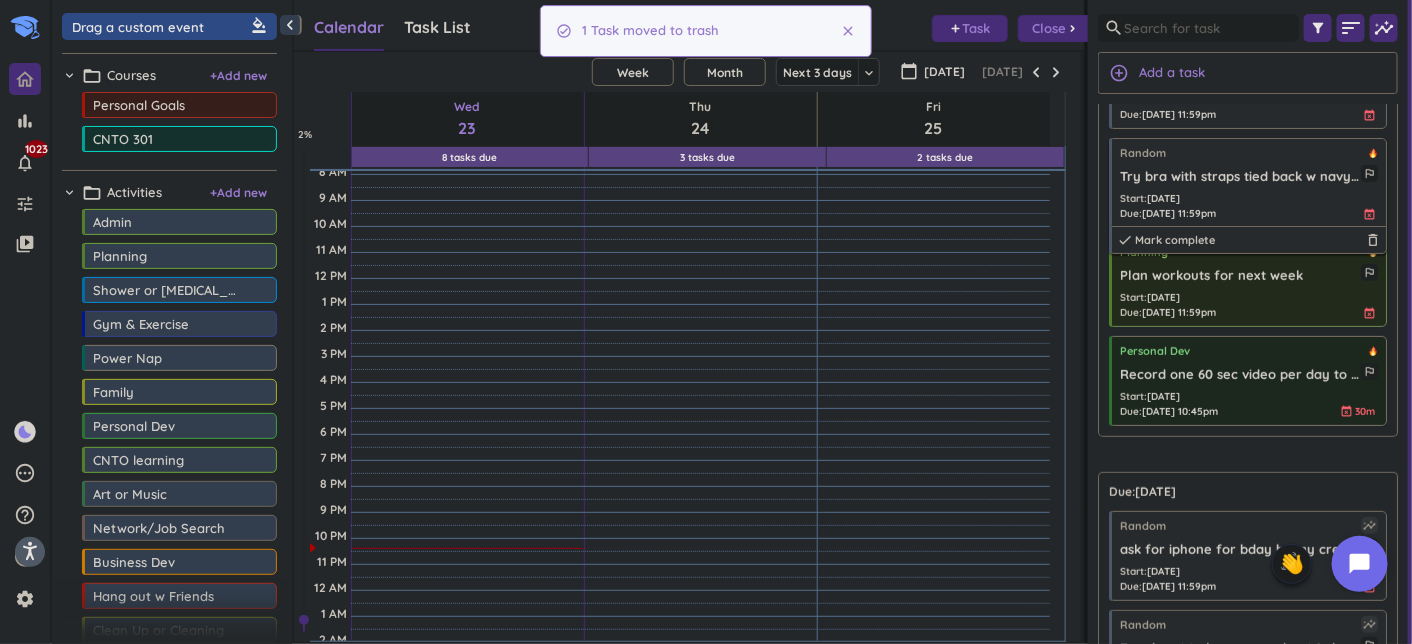 click on "Start :  [DATE] Due :  [DATE] 11:59pm event_busy" at bounding box center [1249, 206] 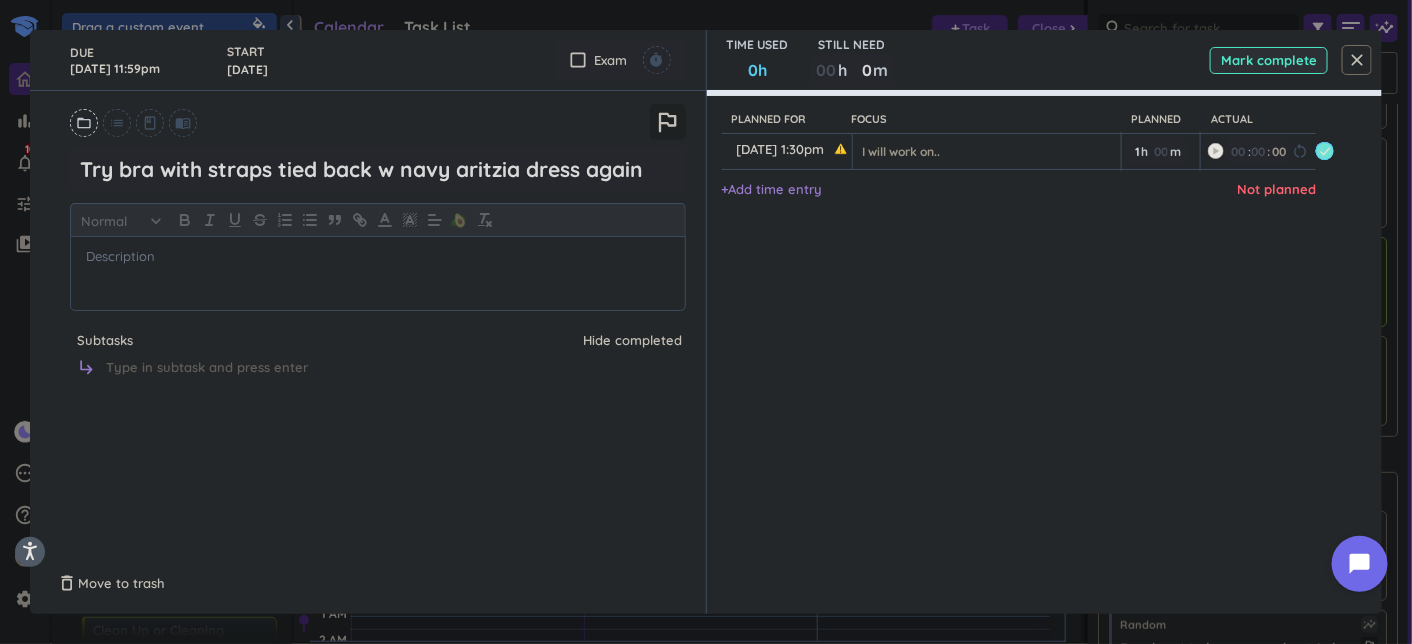 click on "close" at bounding box center [1357, 60] 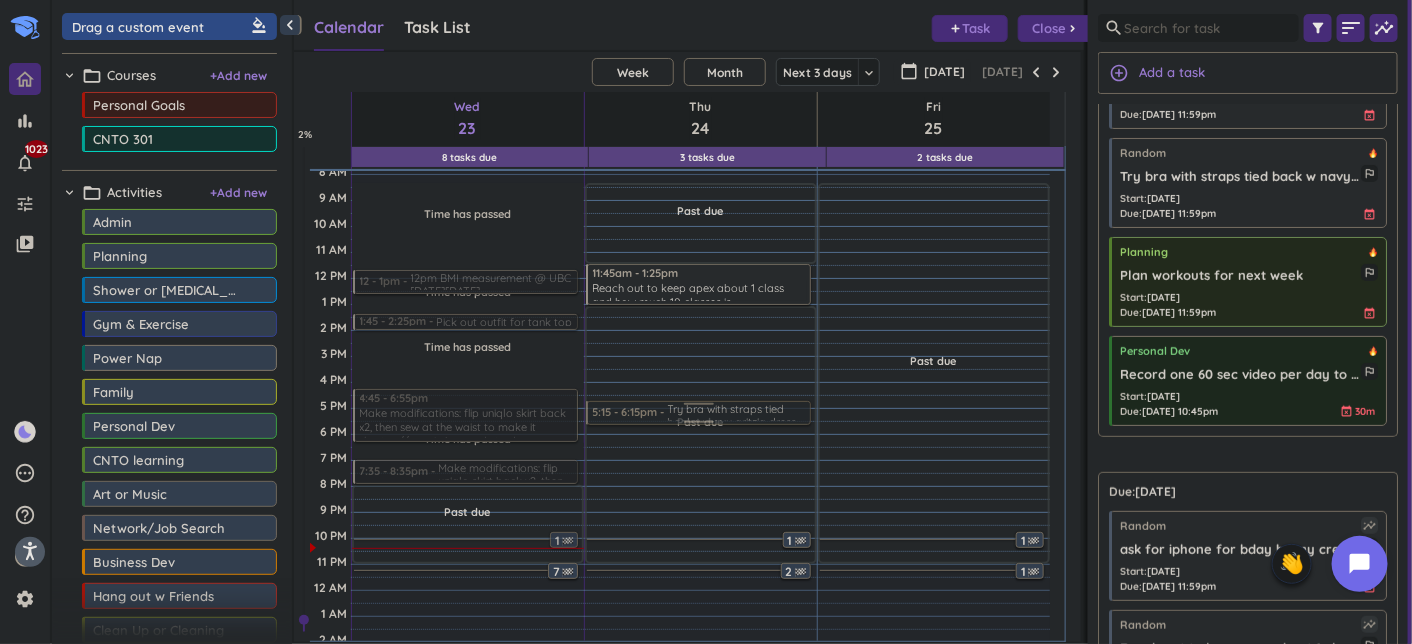 click on "chevron_left Drag a custom event format_color_fill chevron_right folder_open Courses   +  Add new drag_indicator Personal Goals more_horiz drag_indicator CNTO 301 more_horiz chevron_right folder_open Activities   +  Add new drag_indicator Admin more_horiz drag_indicator Planning more_horiz drag_indicator Shower or [MEDICAL_DATA] more_horiz drag_indicator Gym & Exercise more_horiz drag_indicator Power Nap more_horiz drag_indicator Family more_horiz drag_indicator Personal Dev more_horiz drag_indicator CNTO learning more_horiz drag_indicator Art or Music more_horiz drag_indicator Network/Job Search more_horiz drag_indicator Business Dev more_horiz drag_indicator Hang out w Friends more_horiz drag_indicator Clean Up or Cleaning more_horiz drag_indicator Lunch more_horiz drag_indicator Dinner more_horiz drag_indicator Morning Routine more_horiz drag_indicator Bedtime Routine more_horiz drag_indicator Me Time more_horiz drag_indicator Work more_horiz drag_indicator Cooking more_horiz drag_indicator Grocery Shopping add" at bounding box center [732, 322] 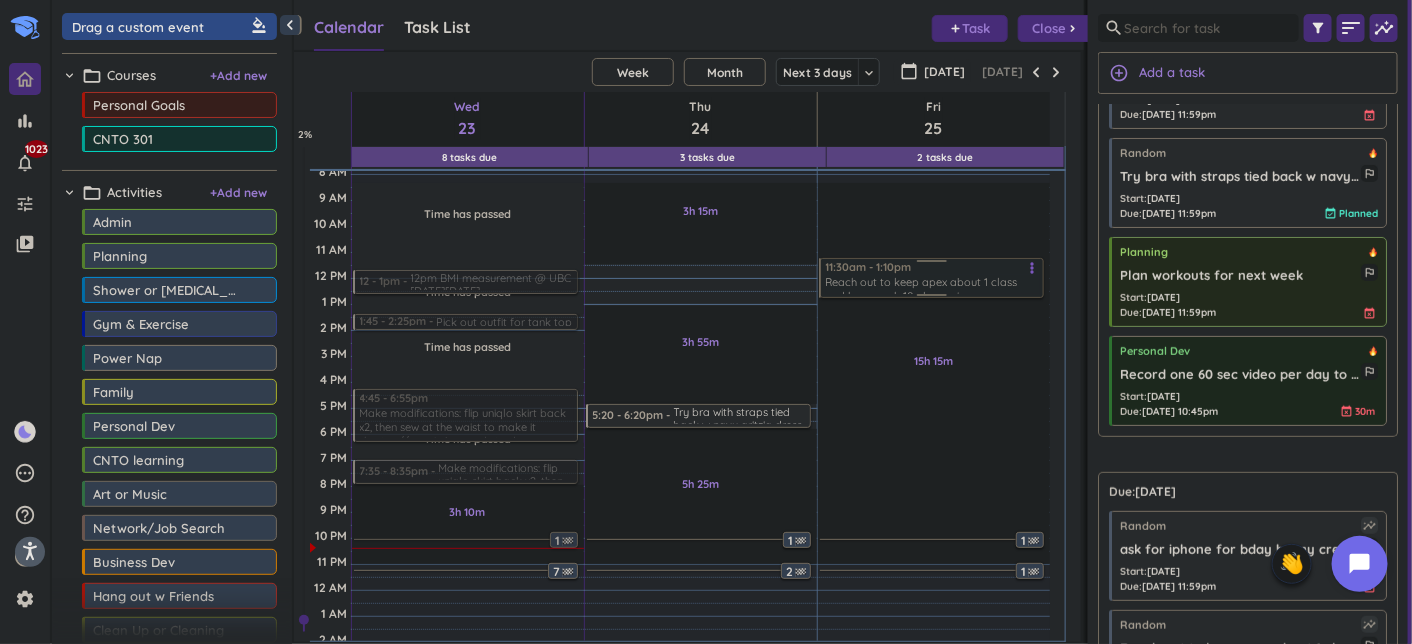 click on "Time has passed Past due Plan Time has passed Past due Plan Time has passed Past due Plan Time has passed Past due Plan 3h 10m Past due Plan Adjust Awake Time Adjust Awake Time 12 - 1pm 12pm BMI measurement @ UBC [DATE][DATE] more_vert 1:45 - 2:25pm Pick out outfit for tank top + aritzia flowy cover up + skirt  more_vert 4:45 - 6:55pm Random Make modifications: flip uniqlo skirt back x2, then sew at the waist to make it shorter // sew in bra pads to dress + shorter the straps and sew it at the top more_vert 7:35 - 8:35pm Make modifications: flip uniqlo skirt back x2, then sew at the waist to make it shorter // sew in bra pads to dress + shorter the straps and sew it at the top more_vert 1  7  3h 15m Past due Plan 3h 55m Past due Plan 5h 25m Past due Plan Adjust Awake Time Adjust Awake Time 11:45am - 1:25pm Random Reach out to keep apex about 1 class and how much 10 classes is more_vert 5:20 - 6:20pm Try bra with straps tied back w navy aritzia dress again more_vert 1  2  15h 15m Past due Plan 1  1  Random" at bounding box center (680, 381) 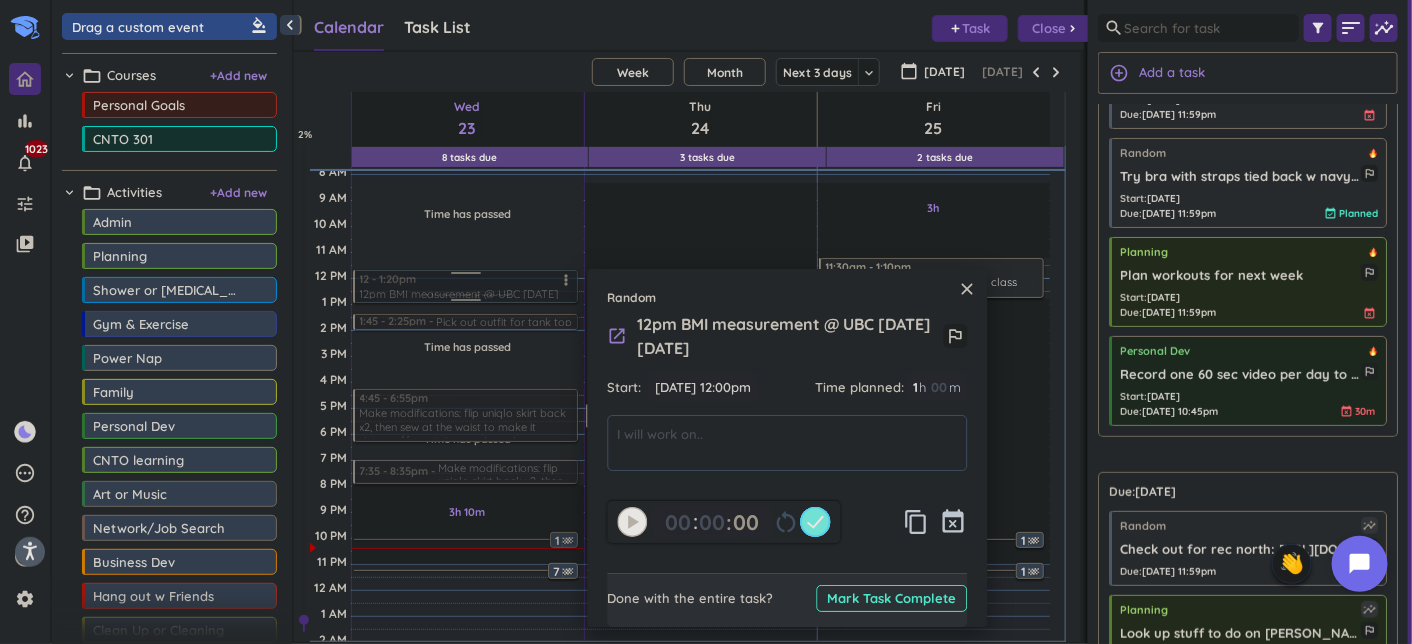click on "Time has passed Past due Plan Time has passed Past due Plan Time has passed Past due Plan Time has passed Past due Plan 3h 10m Past due Plan Adjust Awake Time Adjust Awake Time 12 - 1pm 12pm BMI measurement @ UBC [DATE][DATE] more_vert 1:45 - 2:25pm Pick out outfit for tank top + aritzia flowy cover up + skirt  more_vert 4:45 - 6:55pm Random Make modifications: flip uniqlo skirt back x2, then sew at the waist to make it shorter // sew in bra pads to dress + shorter the straps and sew it at the top more_vert 7:35 - 8:35pm Make modifications: flip uniqlo skirt back x2, then sew at the waist to make it shorter // sew in bra pads to dress + shorter the straps and sew it at the top more_vert 1  7  12 - 1:20pm Random 12pm BMI measurement @ UBC [DATE][DATE] more_vert" at bounding box center [468, 381] 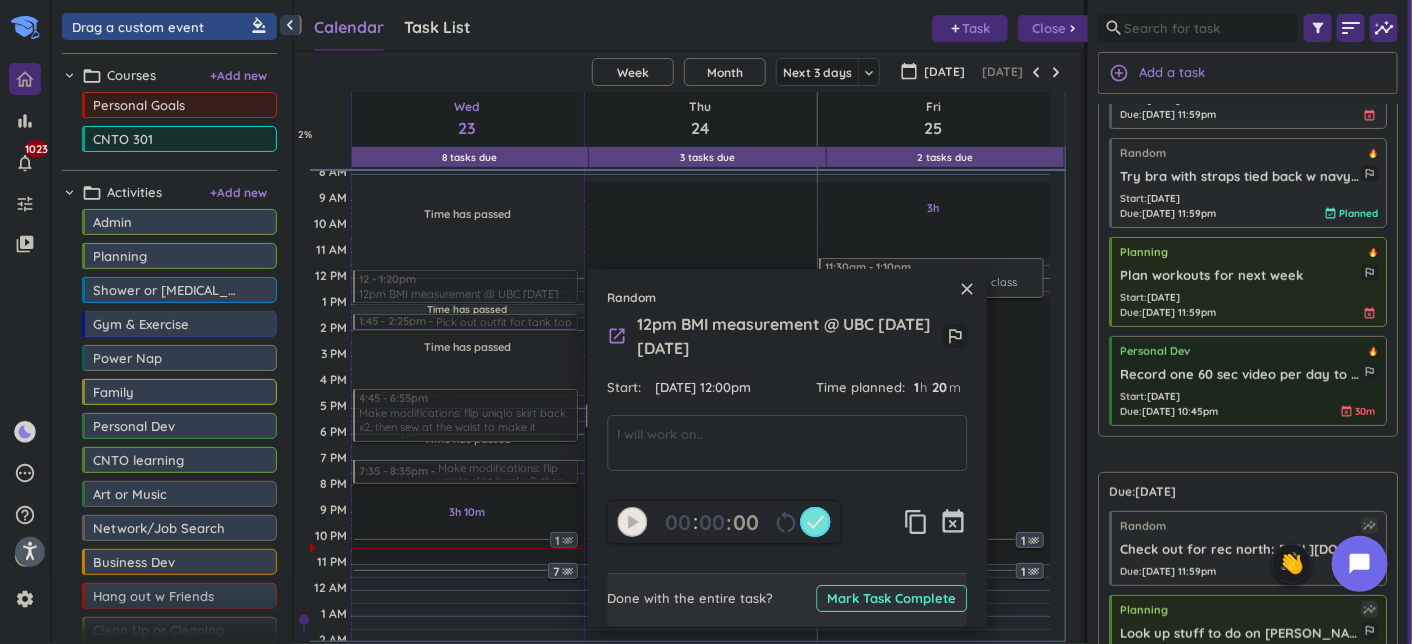 type on "20" 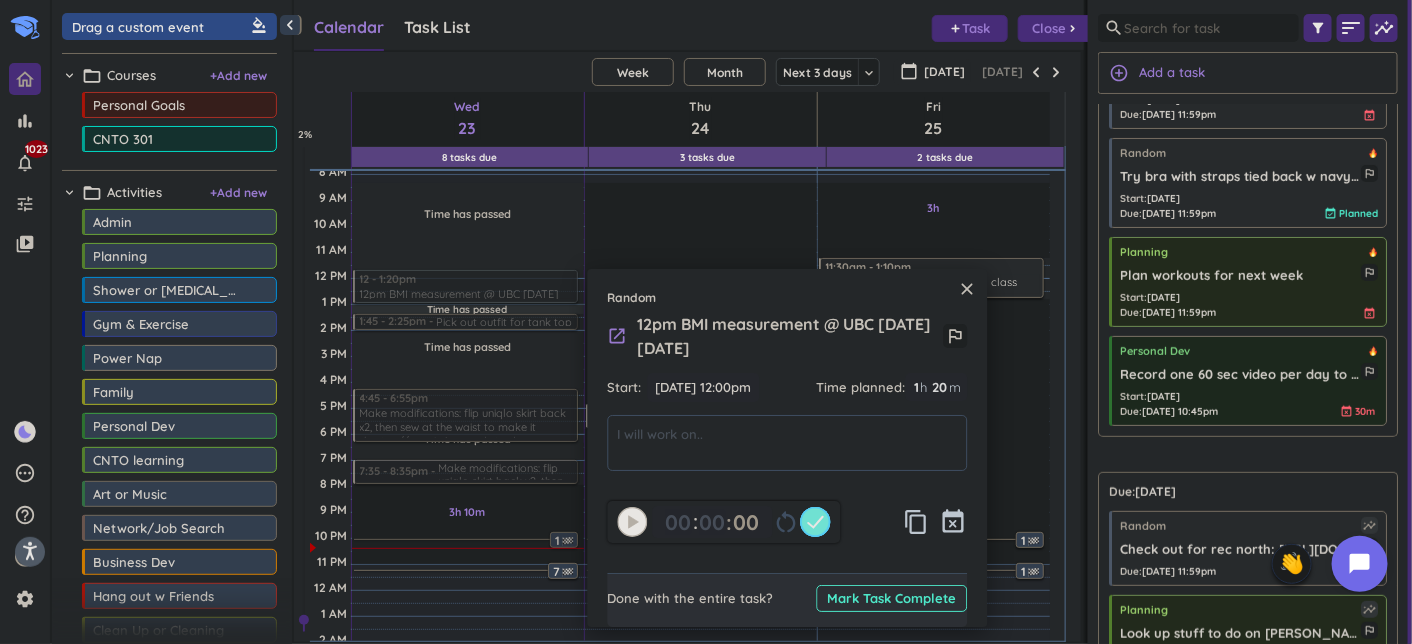 click 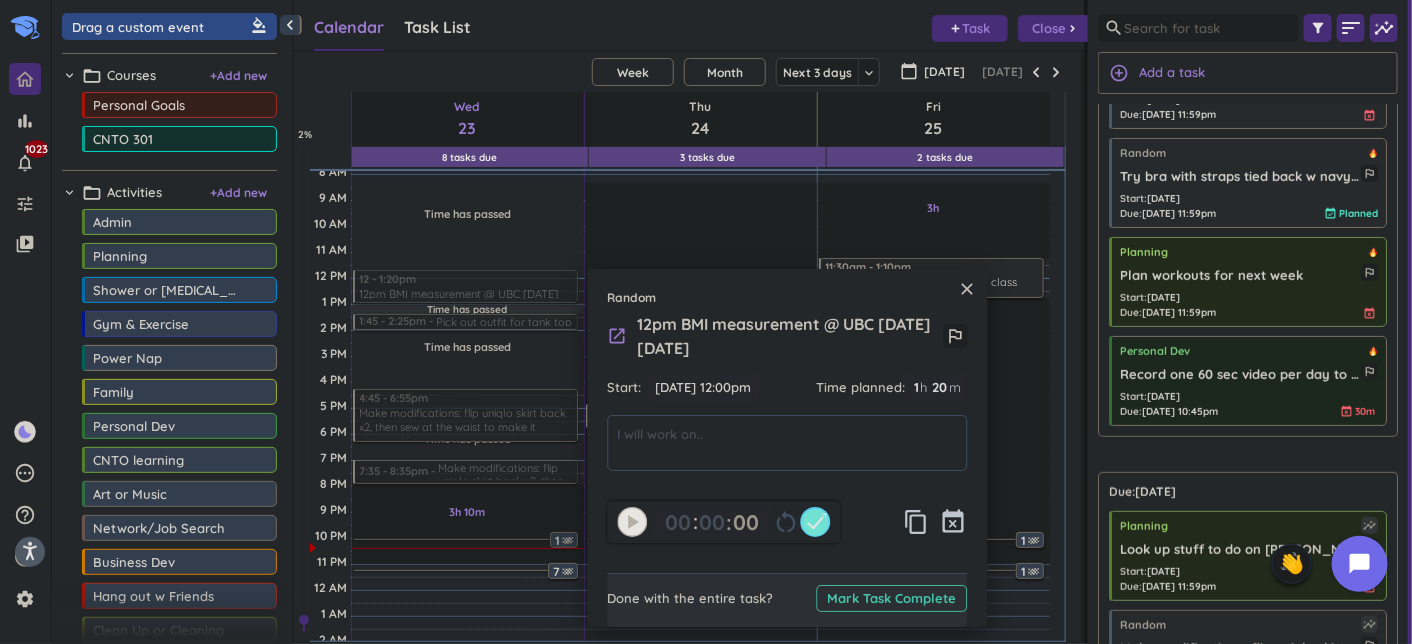 type 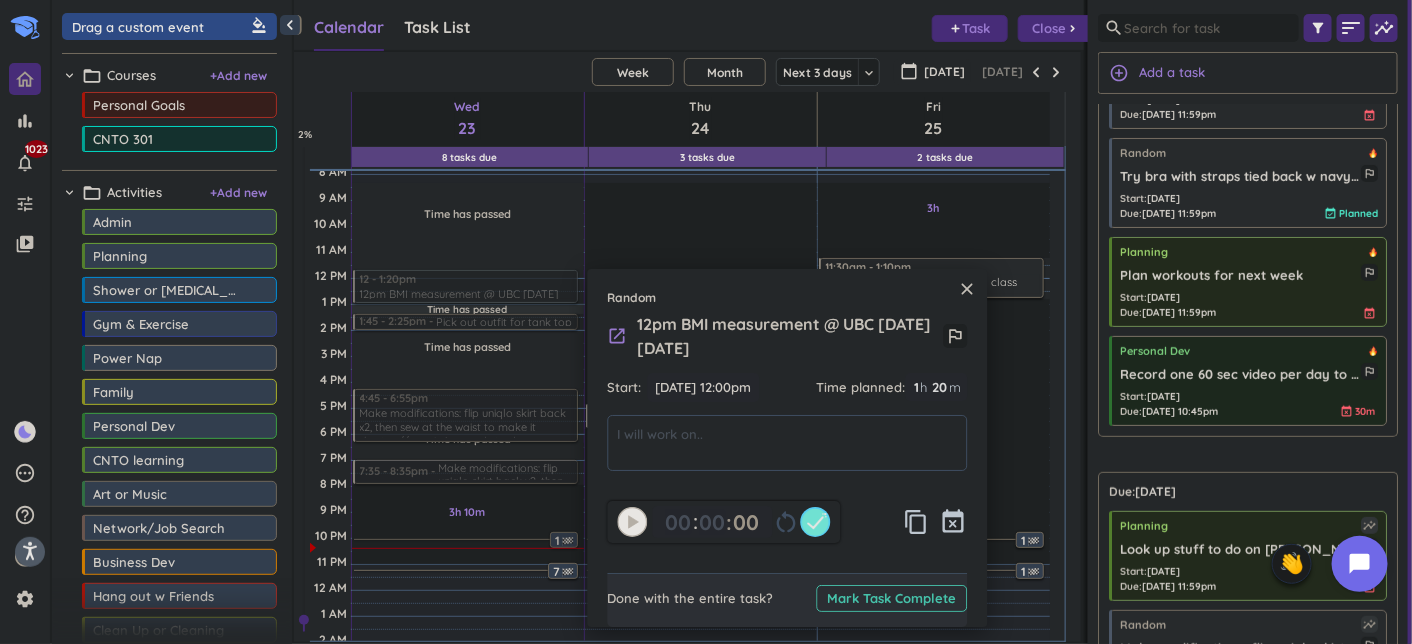 type on "01" 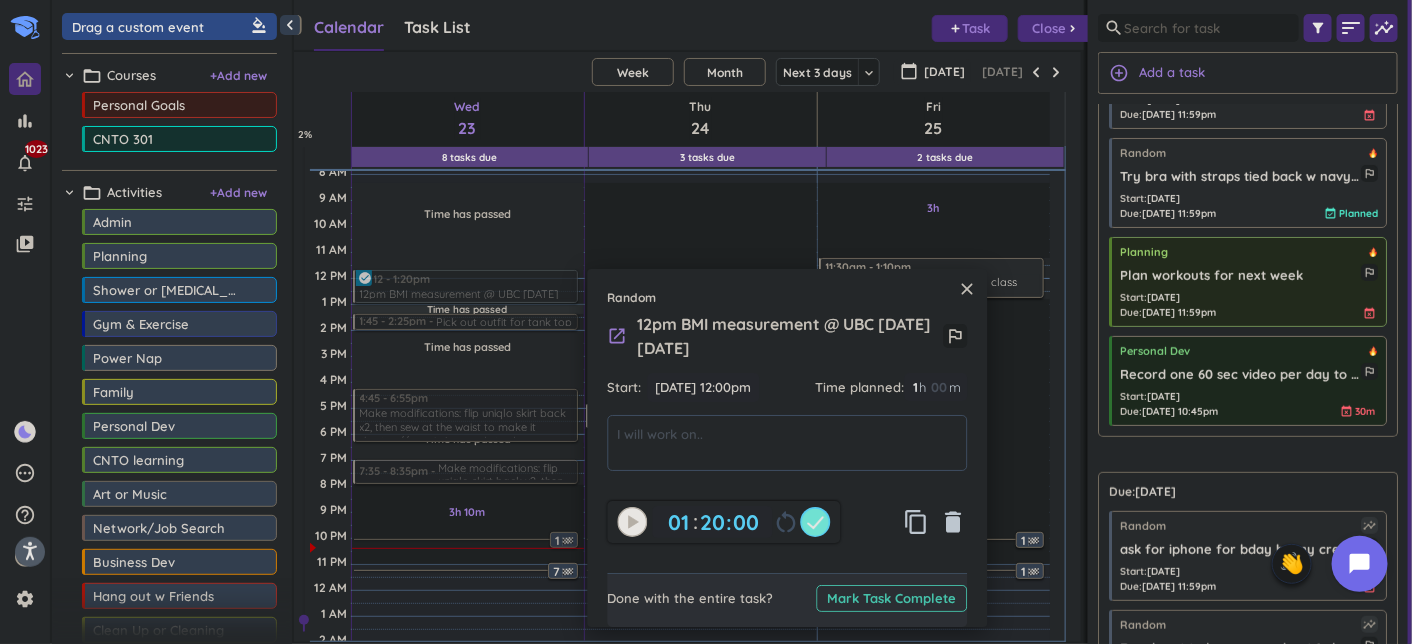 click on "Mark Task Complete" at bounding box center (892, 598) 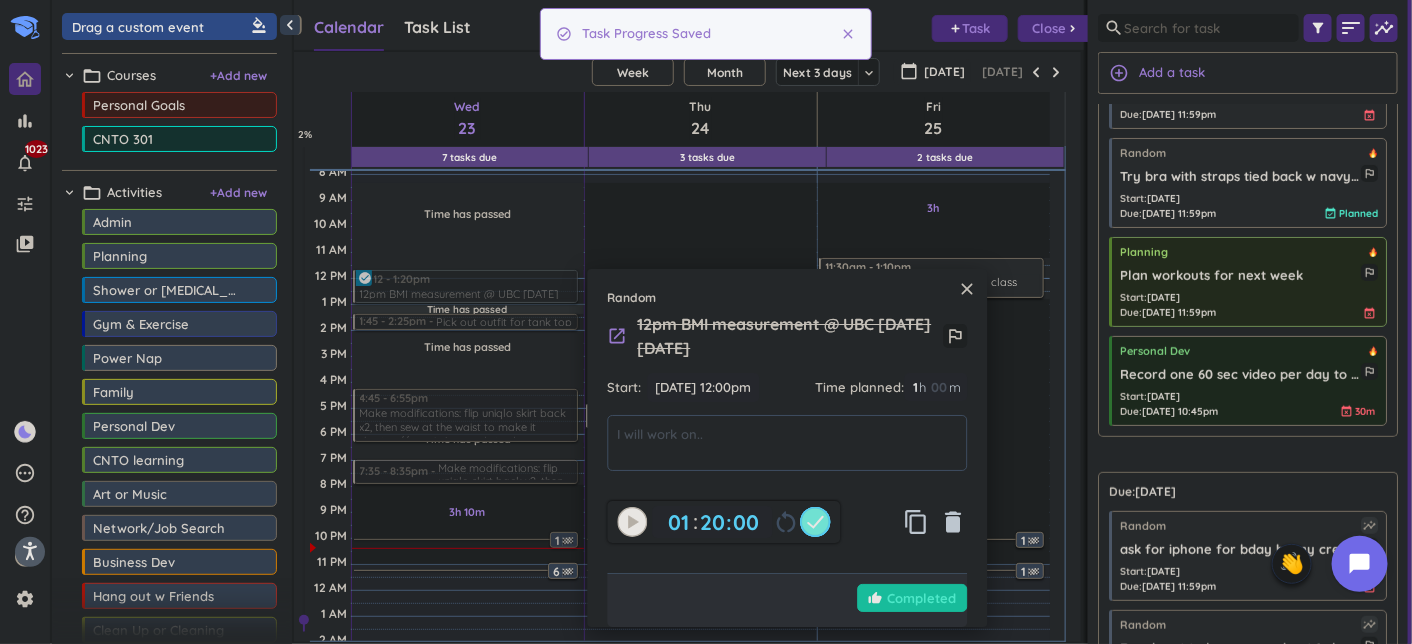 click on "close" at bounding box center [968, 289] 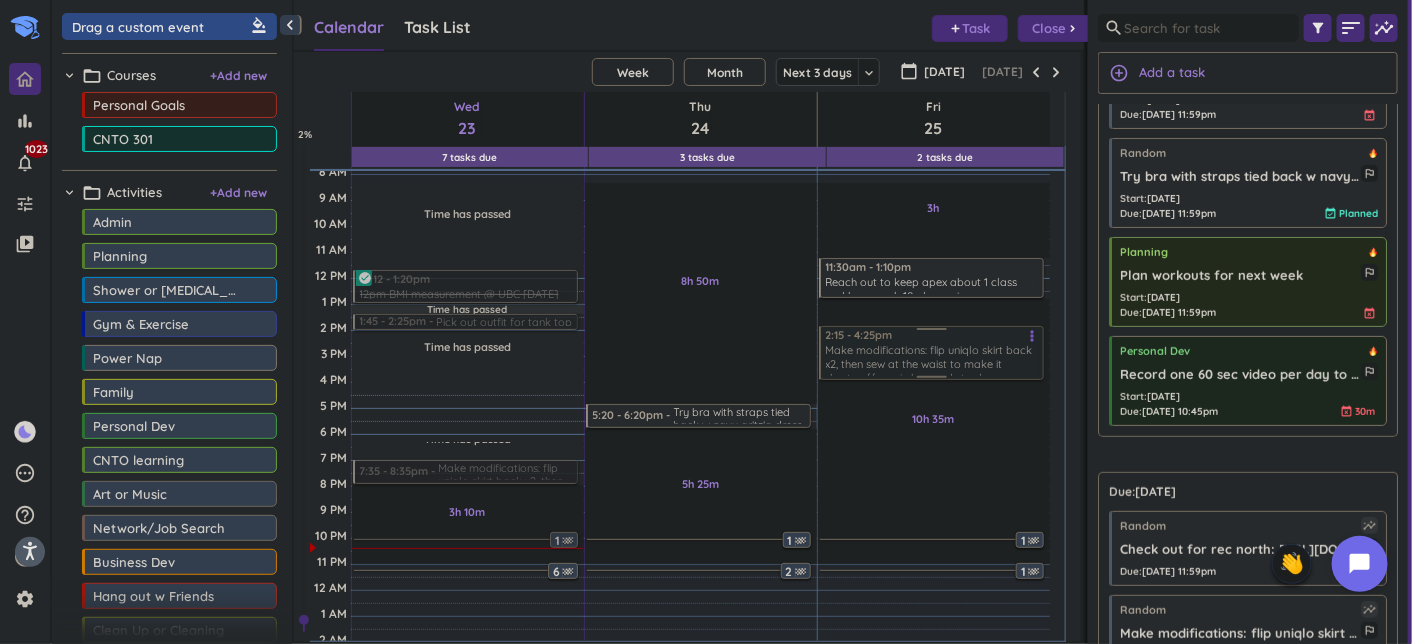 click on "Time has passed Past due Plan Time has passed Past due Plan Time has passed Past due Plan 3h 10m Past due Plan Time has passed Adjust Awake Time Adjust Awake Time 12 - 1:20pm Random 12pm BMI measurement @ UBC [DATE][DATE] more_vert check_circle   1:45 - 2:25pm Pick out outfit for tank top + aritzia flowy cover up + skirt  more_vert 4:45 - 6:55pm Random Make modifications: flip uniqlo skirt back x2, then sew at the waist to make it shorter // sew in bra pads to dress + shorter the straps and sew it at the top more_vert 7:35 - 8:35pm Make modifications: flip uniqlo skirt back x2, then sew at the waist to make it shorter // sew in bra pads to dress + shorter the straps and sew it at the top more_vert 1  6  8h 50m Past due Plan 5h 25m Past due Plan Adjust Awake Time Adjust Awake Time 5:20 - 6:20pm Try bra with straps tied back w navy aritzia dress again more_vert 1  2  3h  Past due Plan 10h 35m Past due Plan Adjust Awake Time Adjust Awake Time 11:30am - 1:10pm Random more_vert 1  1  2:15 - 4:25pm Random" at bounding box center (680, 381) 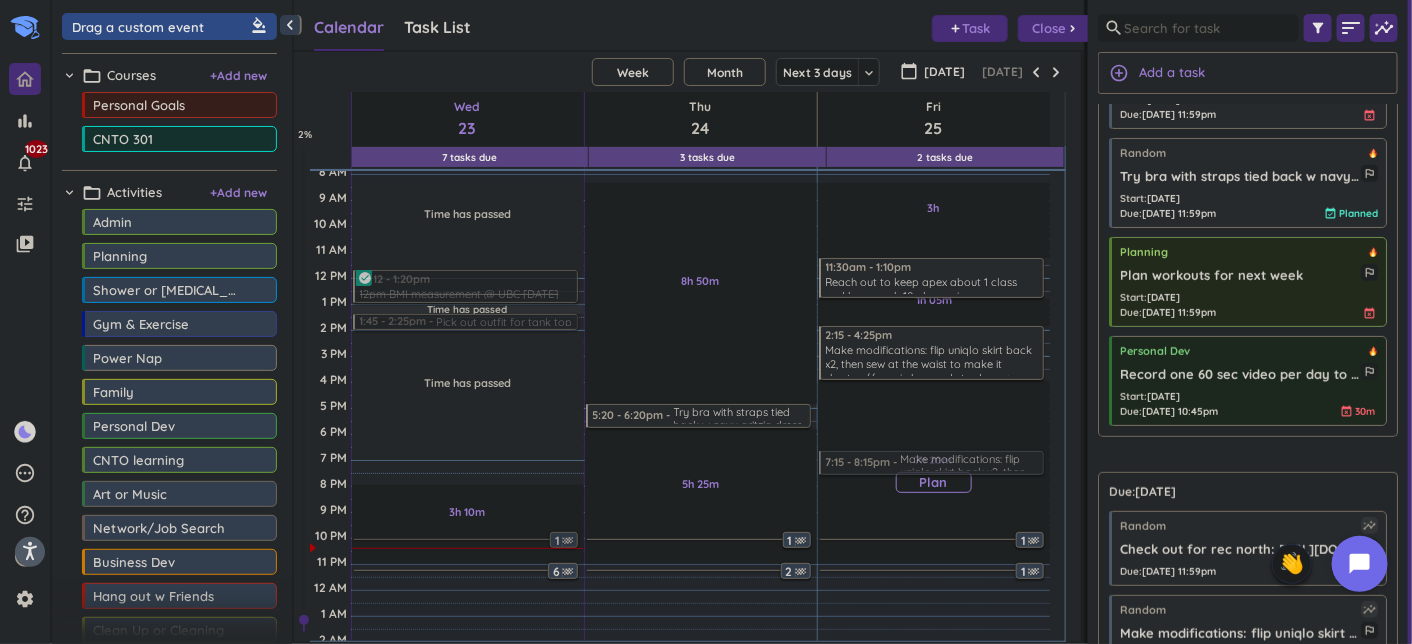 click on "Time has passed Past due Plan Time has passed Past due Plan 3h 10m Past due Plan Time has passed Adjust Awake Time Adjust Awake Time 12 - 1:20pm Random 12pm BMI measurement @ UBC [DATE][DATE] more_vert check_circle   1:45 - 2:25pm Pick out outfit for tank top + aritzia flowy cover up + skirt  more_vert 7:35 - 8:35pm Make modifications: flip uniqlo skirt back x2, then sew at the waist to make it shorter // sew in bra pads to dress + shorter the straps and sew it at the top more_vert 1  6  8h 50m Past due Plan 5h 25m Past due Plan Adjust Awake Time Adjust Awake Time 5:20 - 6:20pm Try bra with straps tied back w navy aritzia dress again more_vert 1  2  3h  Past due Plan 1h 05m Past due Plan 7h 20m Past due Plan Adjust Awake Time Adjust Awake Time 11:30am - 1:10pm Random Reach out to keep apex about 1 class and how much 10 classes is Hi! I was wondering if the adult modelling classes are still [DATE]/fri at the same time? Also the prices for 1 class vs 10 class package more_vert 2:15 - 4:25pm Random more_vert" at bounding box center (680, 381) 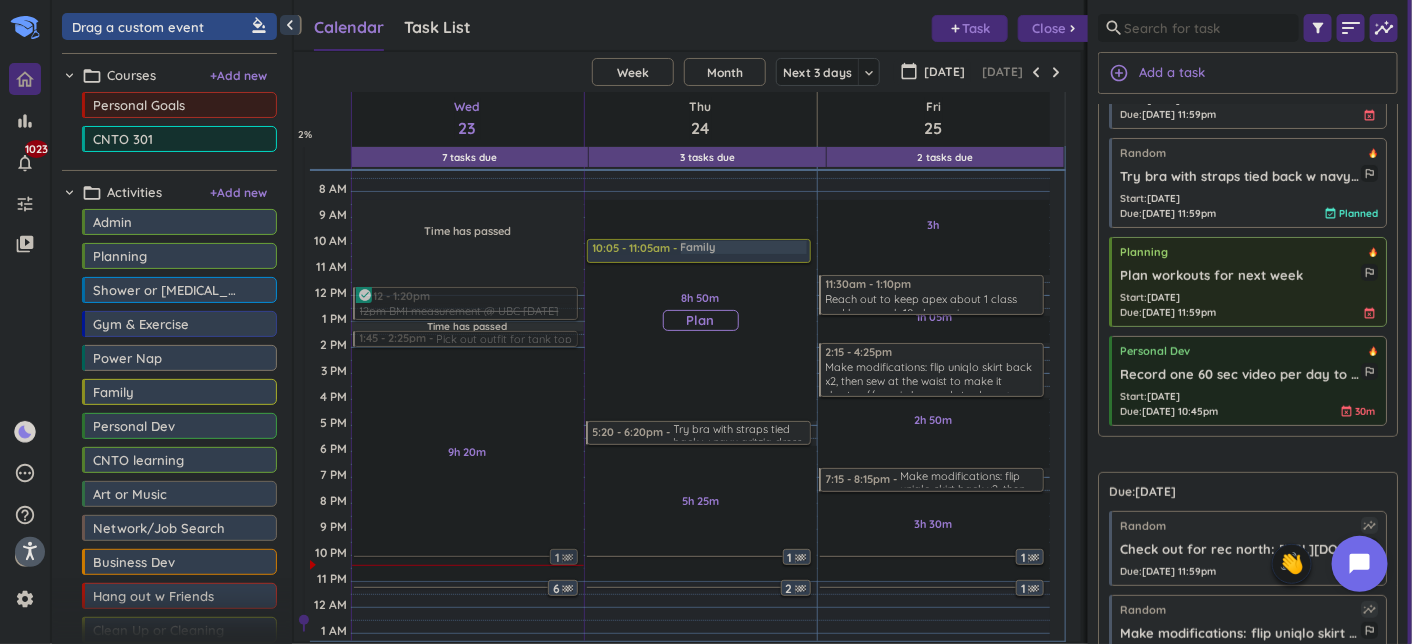 scroll, scrollTop: 83, scrollLeft: 0, axis: vertical 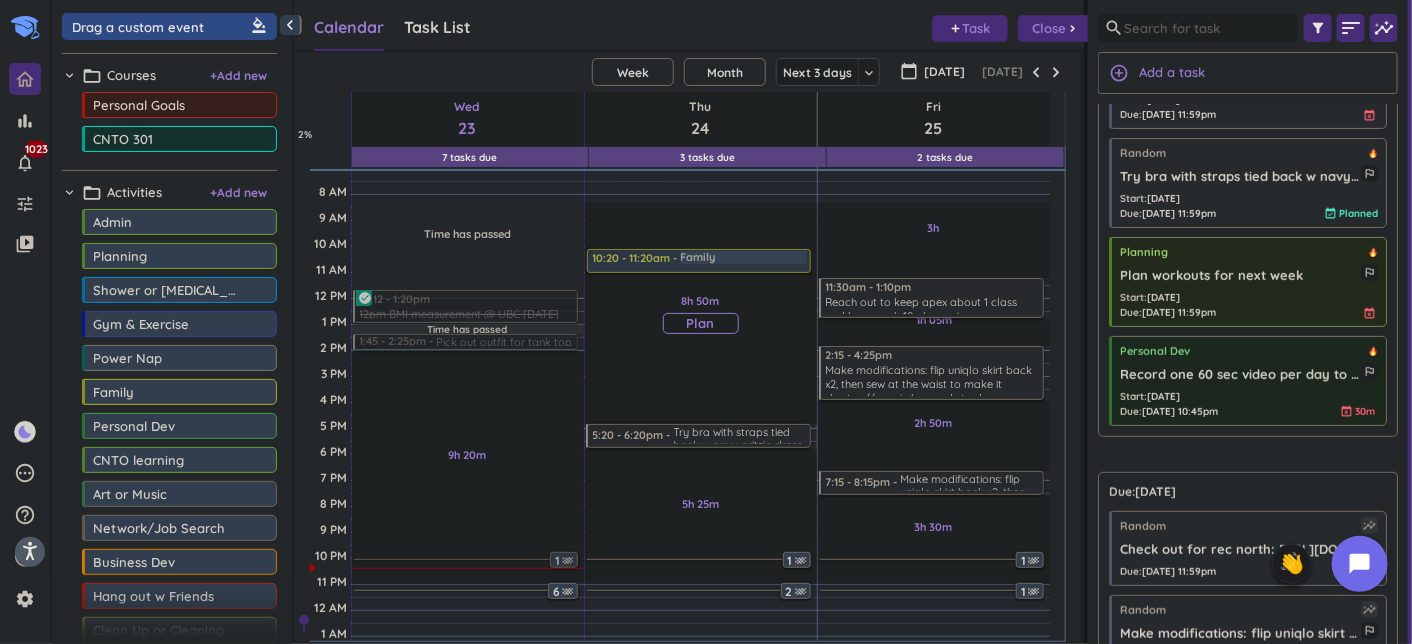 drag, startPoint x: 197, startPoint y: 395, endPoint x: 711, endPoint y: 235, distance: 538.327 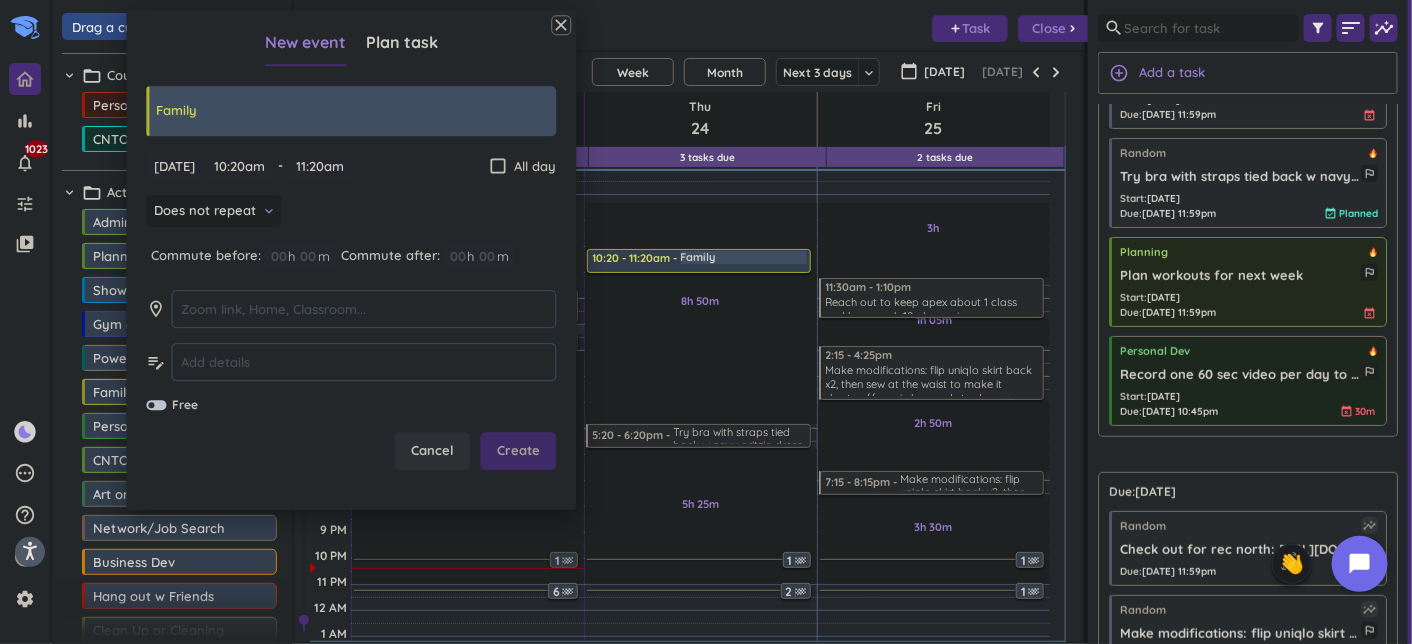 click on "Create" at bounding box center (518, 452) 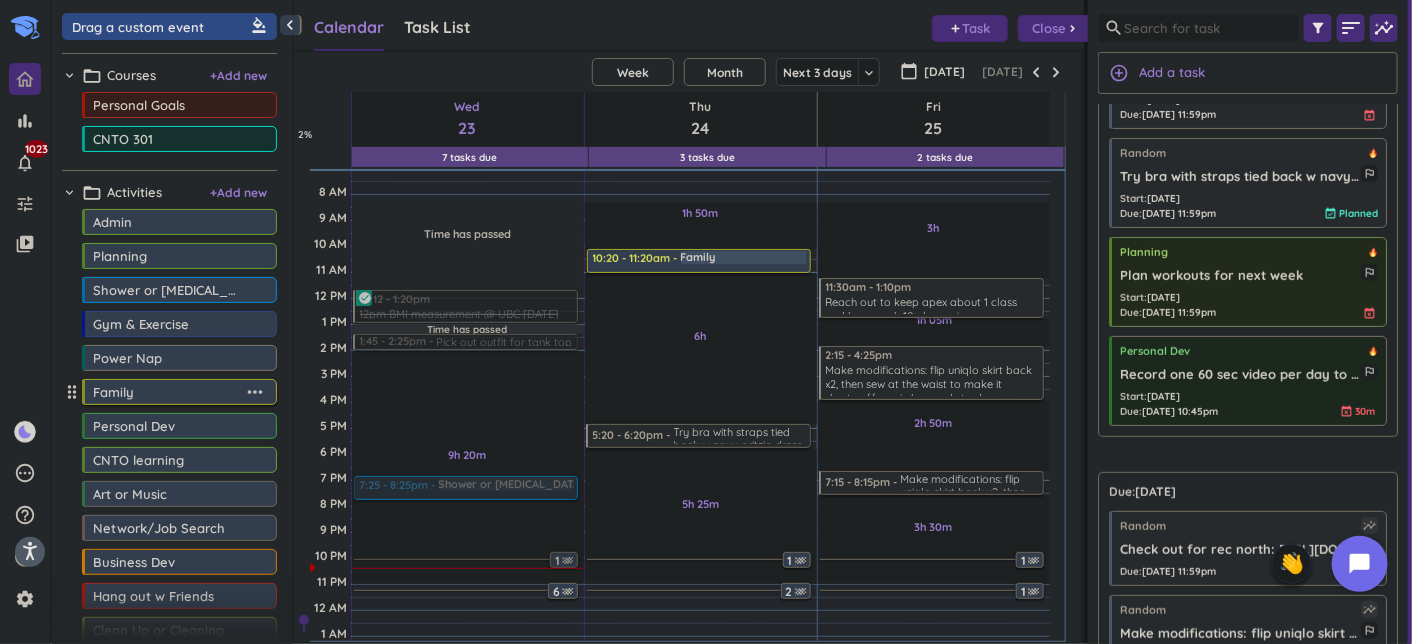 drag, startPoint x: 118, startPoint y: 309, endPoint x: 150, endPoint y: 390, distance: 87.0919 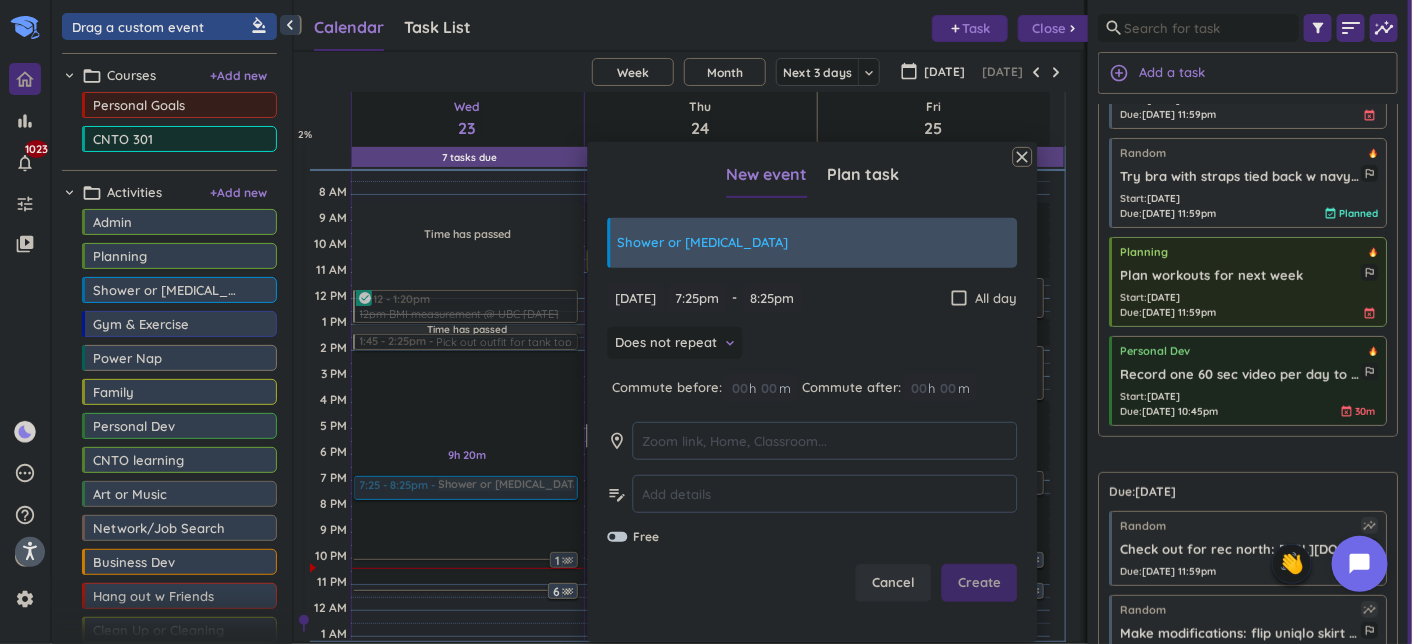 click on "Create" at bounding box center (980, 583) 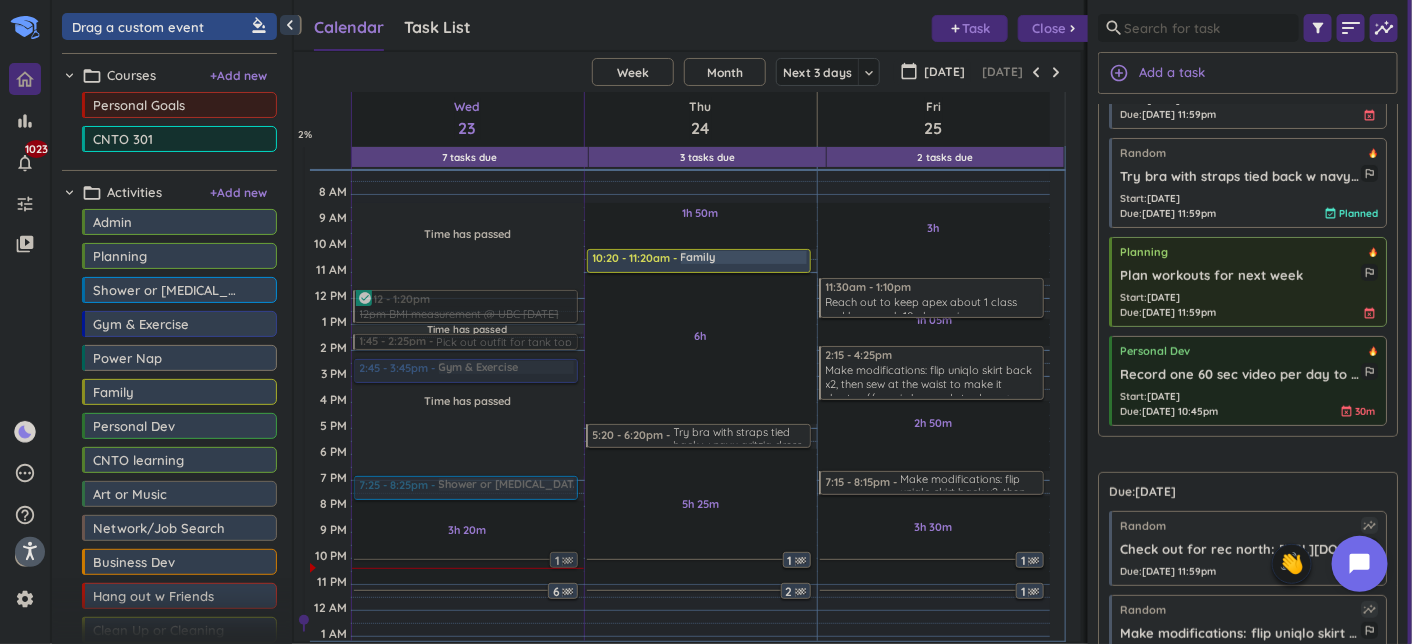 drag, startPoint x: 156, startPoint y: 327, endPoint x: 426, endPoint y: 360, distance: 272.0092 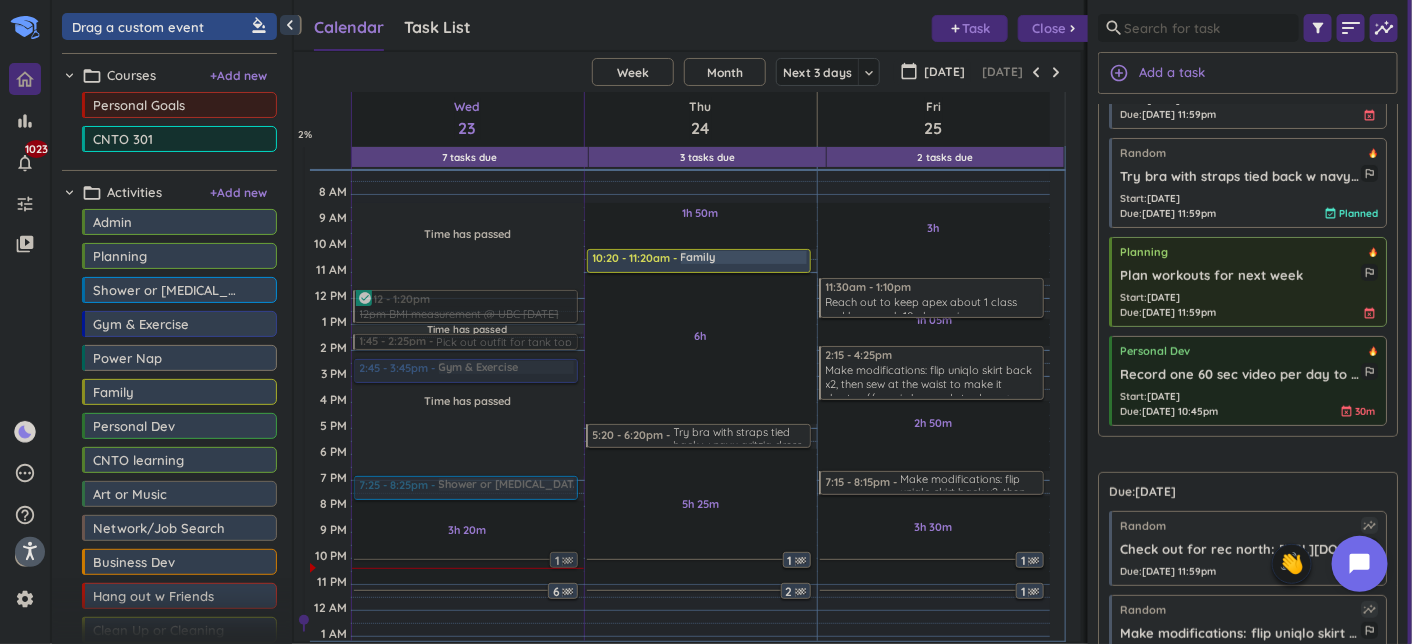 click on "chevron_left Drag a custom event format_color_fill chevron_right folder_open Courses   +  Add new drag_indicator Personal Goals more_horiz drag_indicator CNTO 301 more_horiz chevron_right folder_open Activities   +  Add new drag_indicator Admin more_horiz drag_indicator Planning more_horiz drag_indicator Shower or [MEDICAL_DATA] more_horiz drag_indicator Gym & Exercise more_horiz drag_indicator Power Nap more_horiz drag_indicator Family more_horiz drag_indicator Personal Dev more_horiz drag_indicator CNTO learning more_horiz drag_indicator Art or Music more_horiz drag_indicator Network/Job Search more_horiz drag_indicator Business Dev more_horiz drag_indicator Hang out w Friends more_horiz drag_indicator Clean Up or Cleaning more_horiz drag_indicator Lunch more_horiz drag_indicator Dinner more_horiz drag_indicator Morning Routine more_horiz drag_indicator Bedtime Routine more_horiz drag_indicator Me Time more_horiz drag_indicator Work more_horiz drag_indicator Cooking more_horiz drag_indicator Grocery Shopping add" at bounding box center (732, 322) 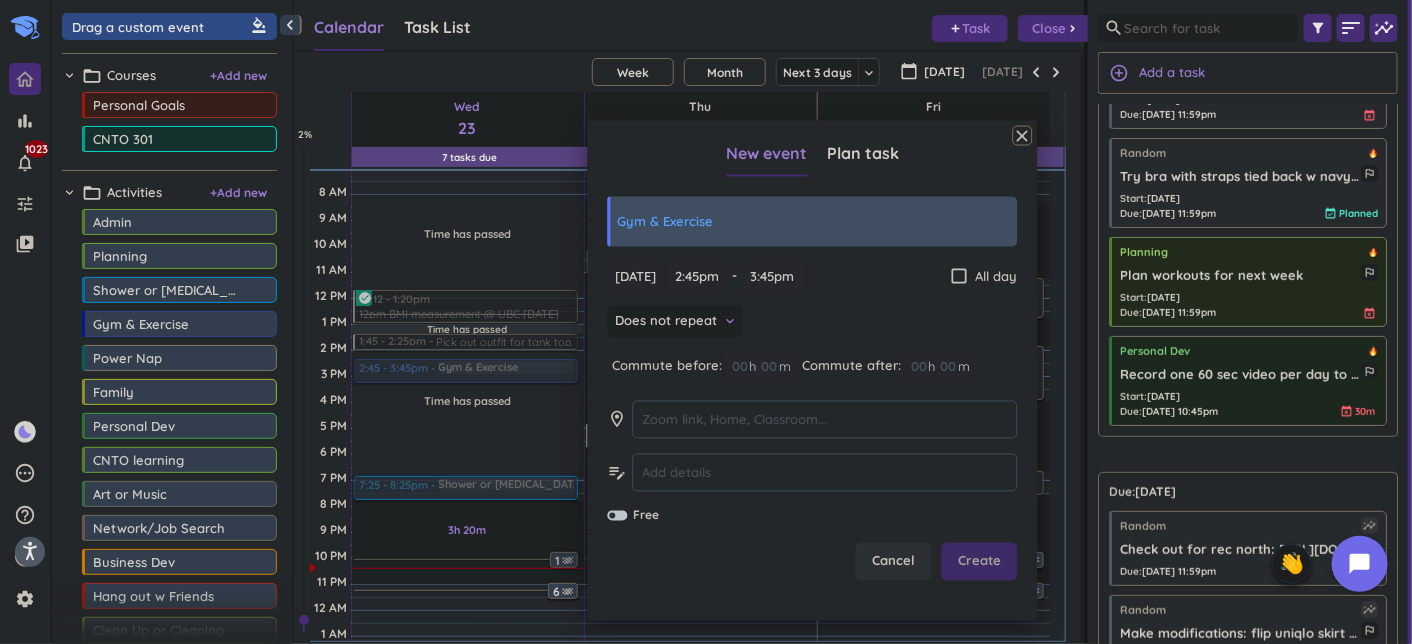 click on "Create" at bounding box center [979, 562] 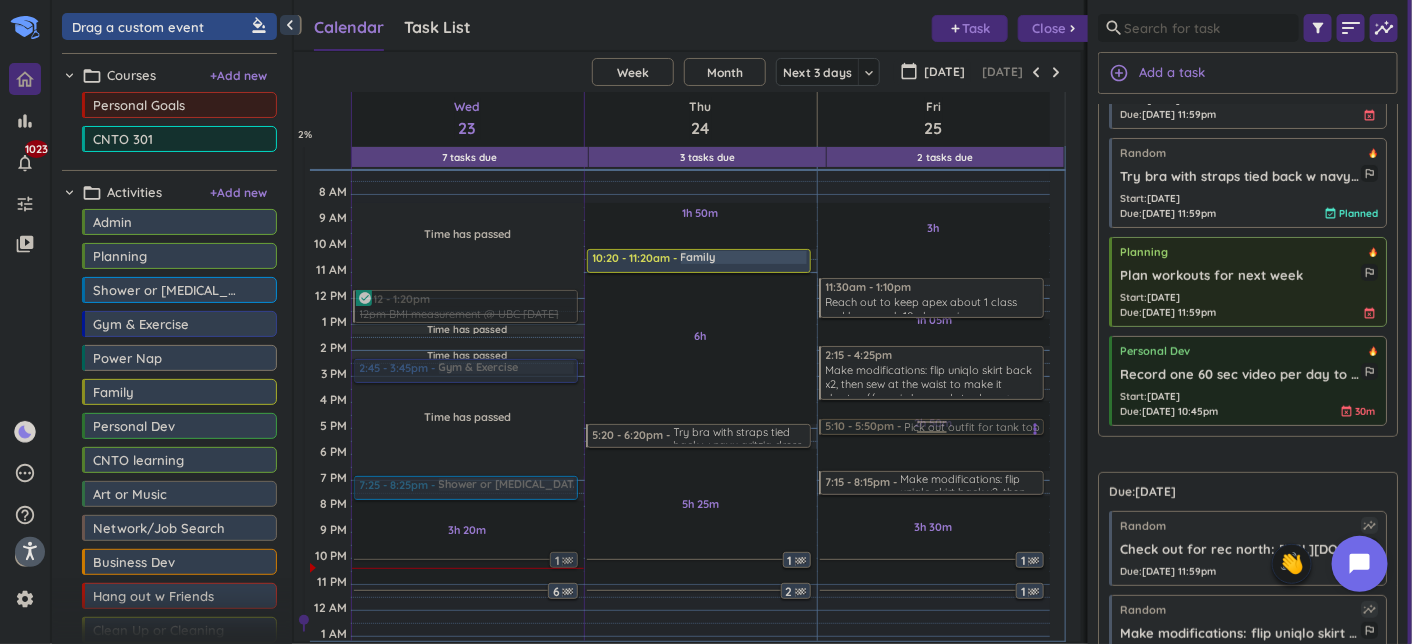 drag, startPoint x: 522, startPoint y: 343, endPoint x: 916, endPoint y: 430, distance: 403.49103 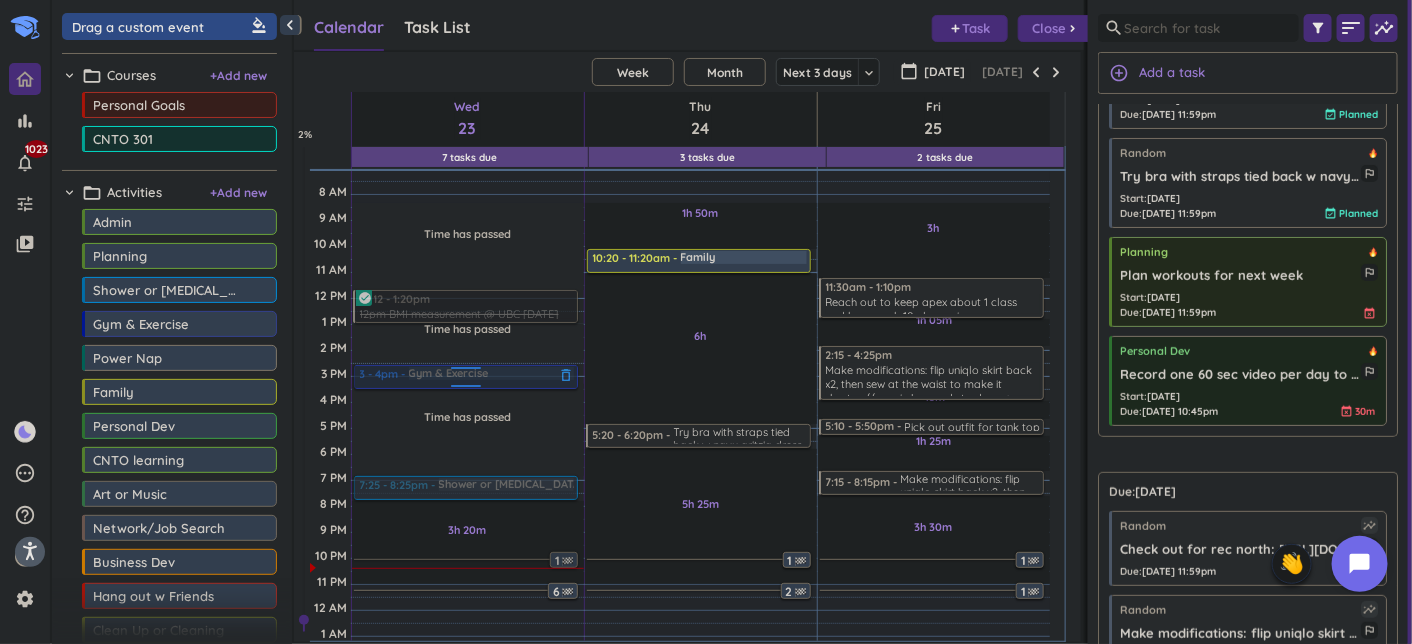 click on "Time has passed Past due Plan Time has passed Past due Plan Time has passed Past due Plan 3h 20m Past due Plan Adjust Awake Time Adjust Awake Time 12 - 1:20pm Random 12pm BMI measurement @ UBC [DATE][DATE] more_vert check_circle   2:45 - 3:45pm Gym & Exercise delete_outline 7:25 - 8:25pm Shower or [MEDICAL_DATA] delete_outline 1  6  3 - 4pm Gym & Exercise delete_outline" at bounding box center (468, 401) 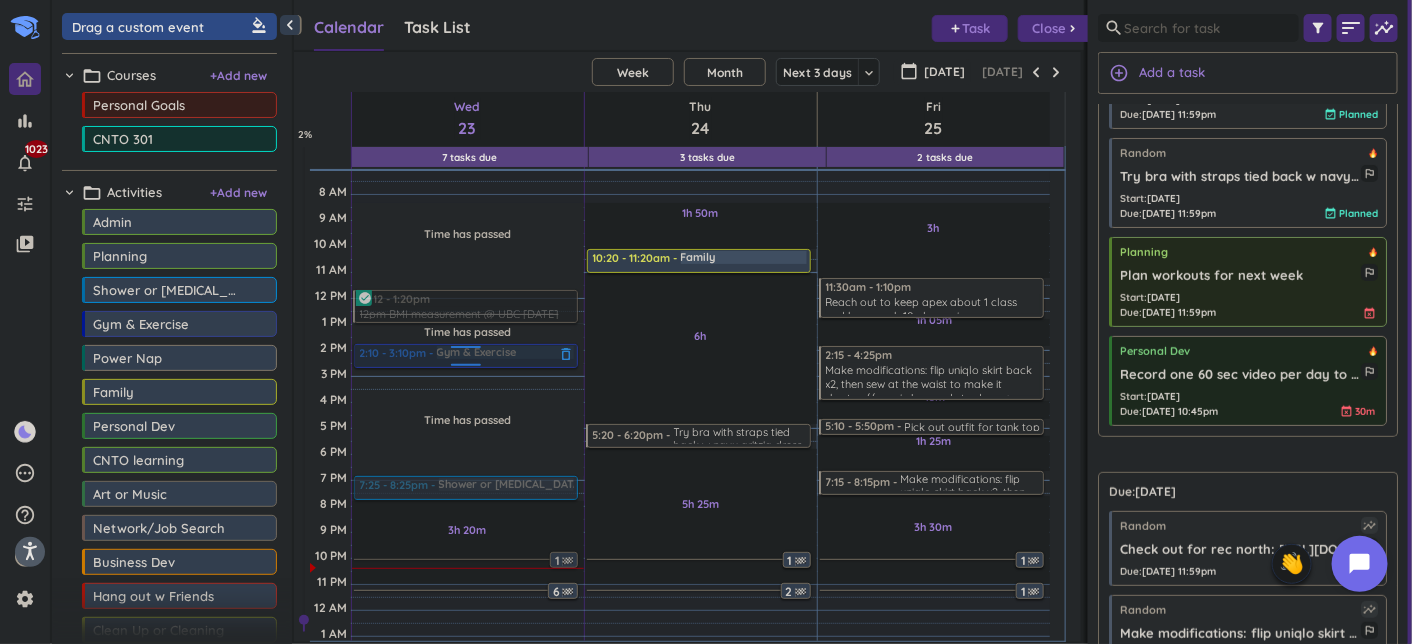 drag, startPoint x: 514, startPoint y: 380, endPoint x: 525, endPoint y: 357, distance: 25.495098 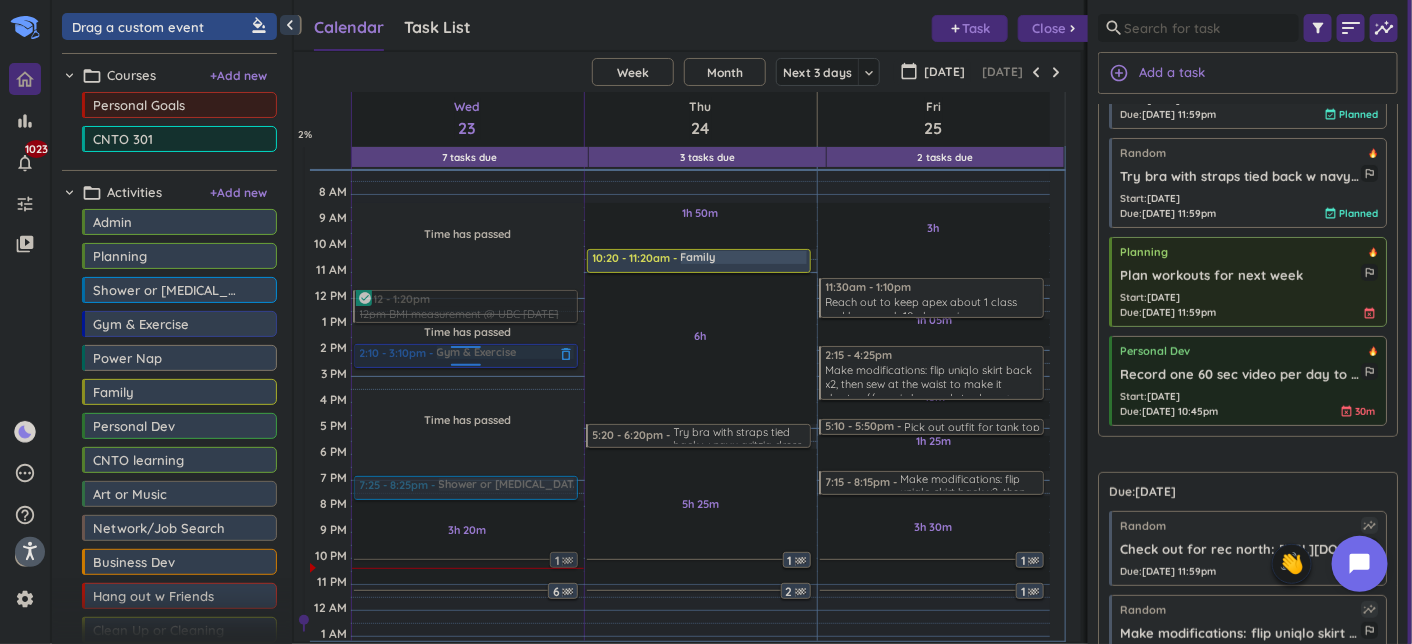click on "Time has passed Past due Plan Time has passed Past due Plan Time has passed Past due Plan 3h 20m Past due Plan Adjust Awake Time Adjust Awake Time 12 - 1:20pm Random 12pm BMI measurement @ UBC [DATE][DATE] more_vert check_circle   3 - 4pm Gym & Exercise delete_outline 7:25 - 8:25pm Shower or [MEDICAL_DATA] delete_outline 1  6  2:10 - 3:10pm Gym & Exercise delete_outline" at bounding box center (468, 401) 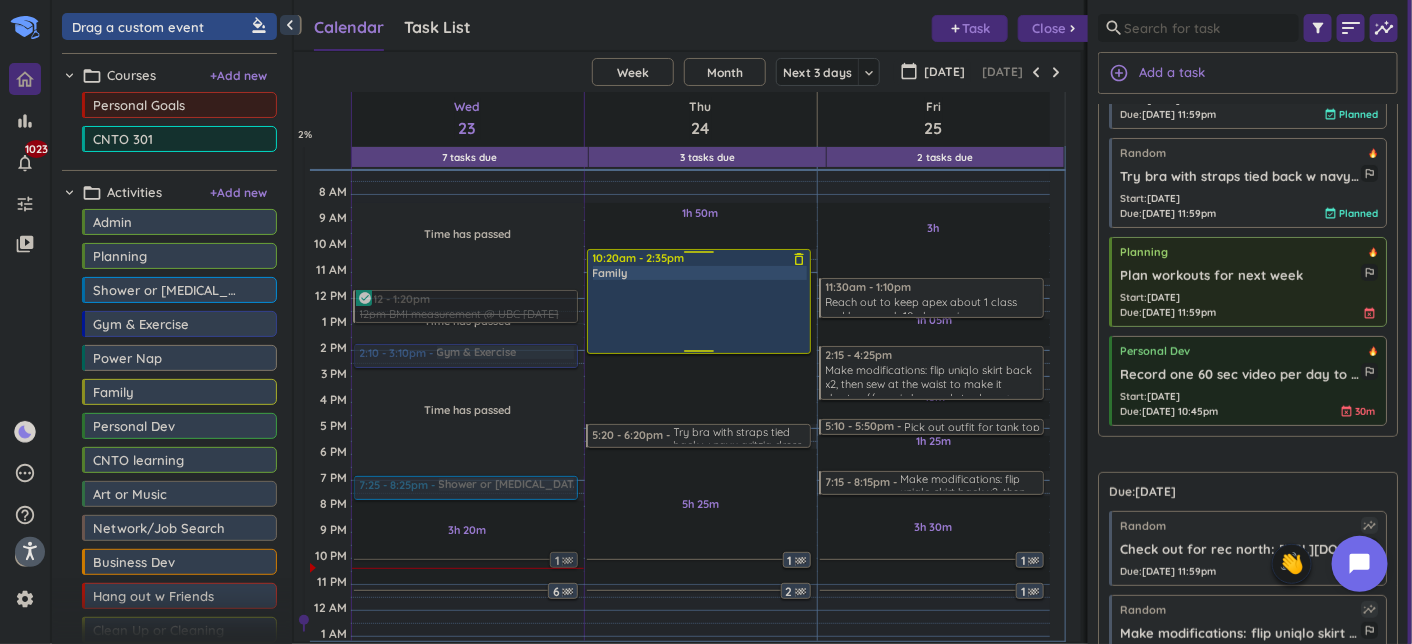 drag, startPoint x: 697, startPoint y: 271, endPoint x: 705, endPoint y: 354, distance: 83.38465 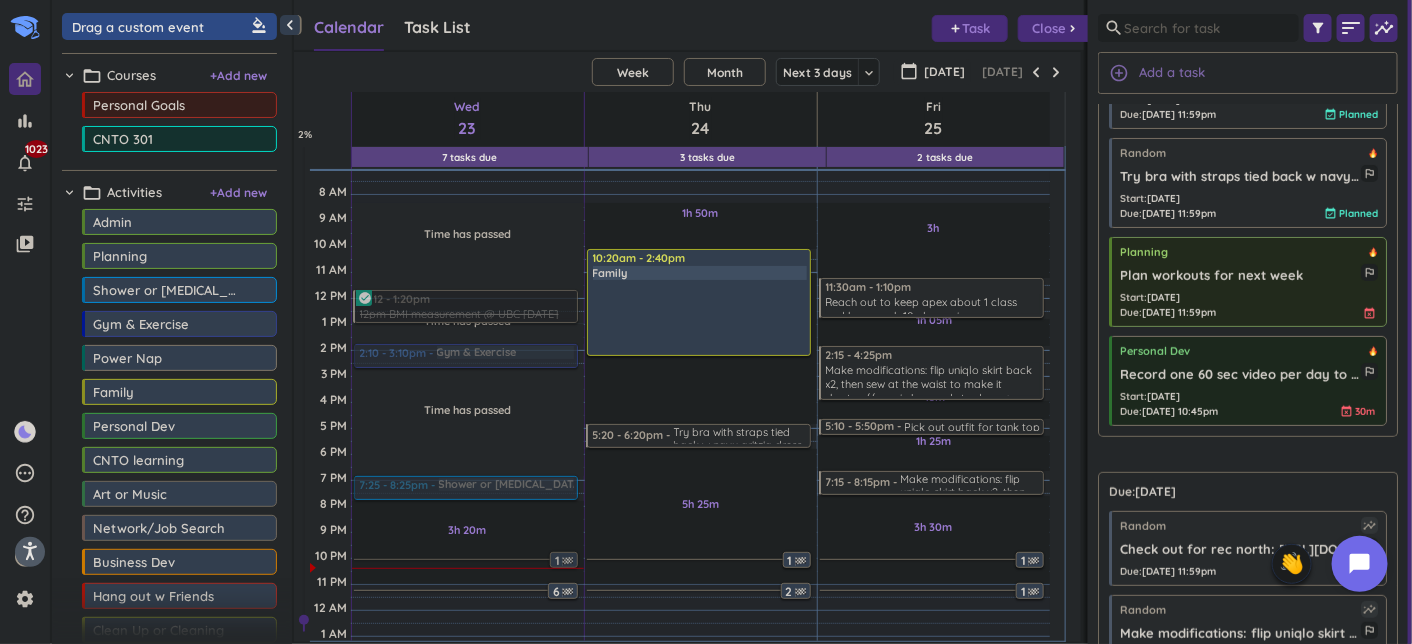 click on "add_circle_outline Add a task" at bounding box center [1248, 73] 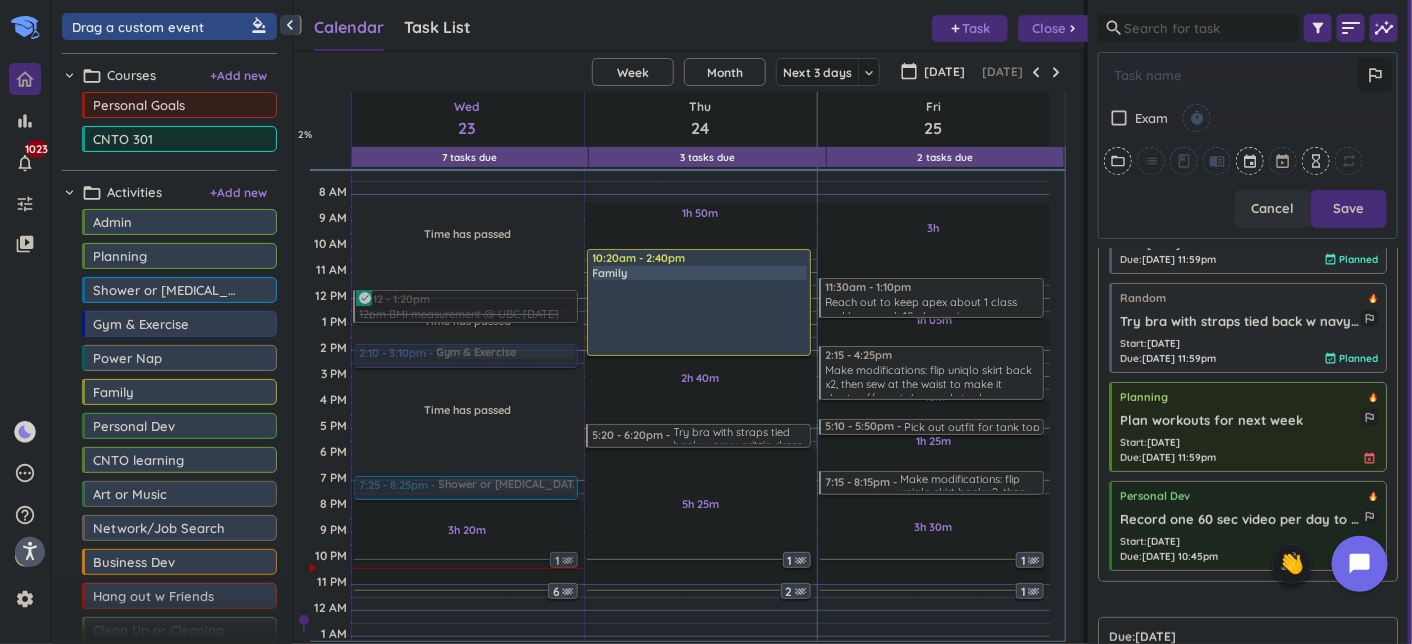scroll, scrollTop: 382, scrollLeft: 285, axis: both 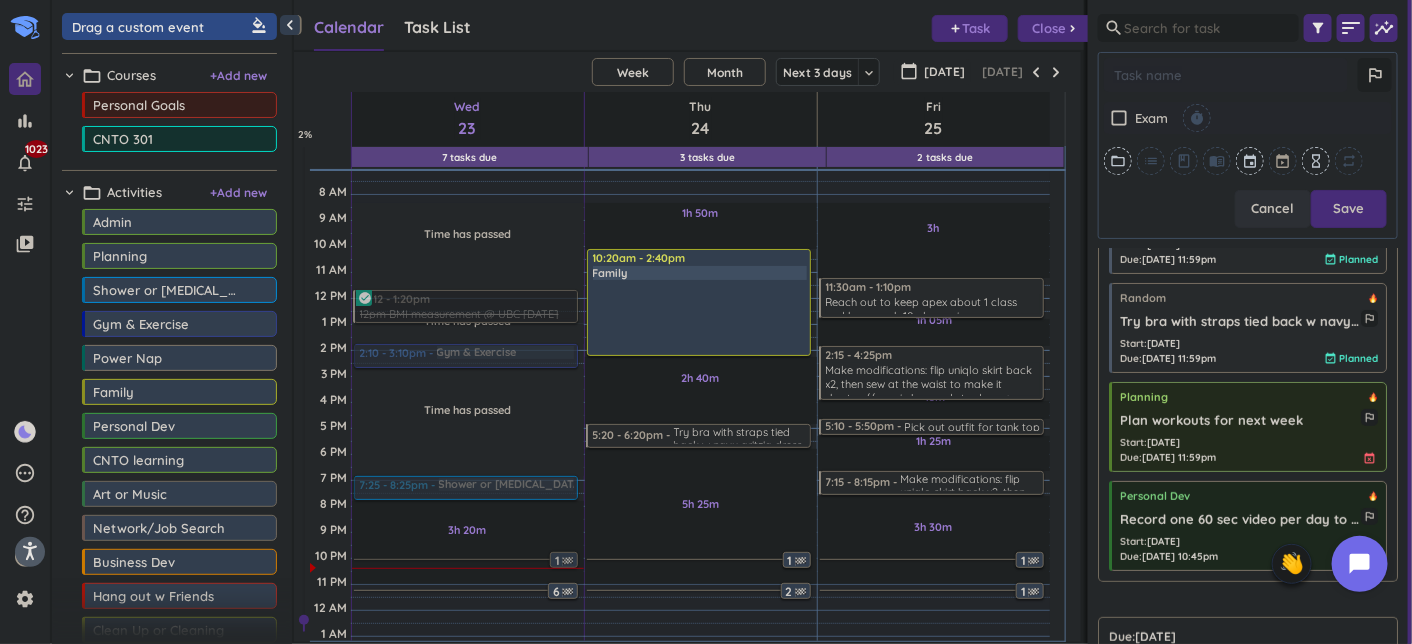 type on "x" 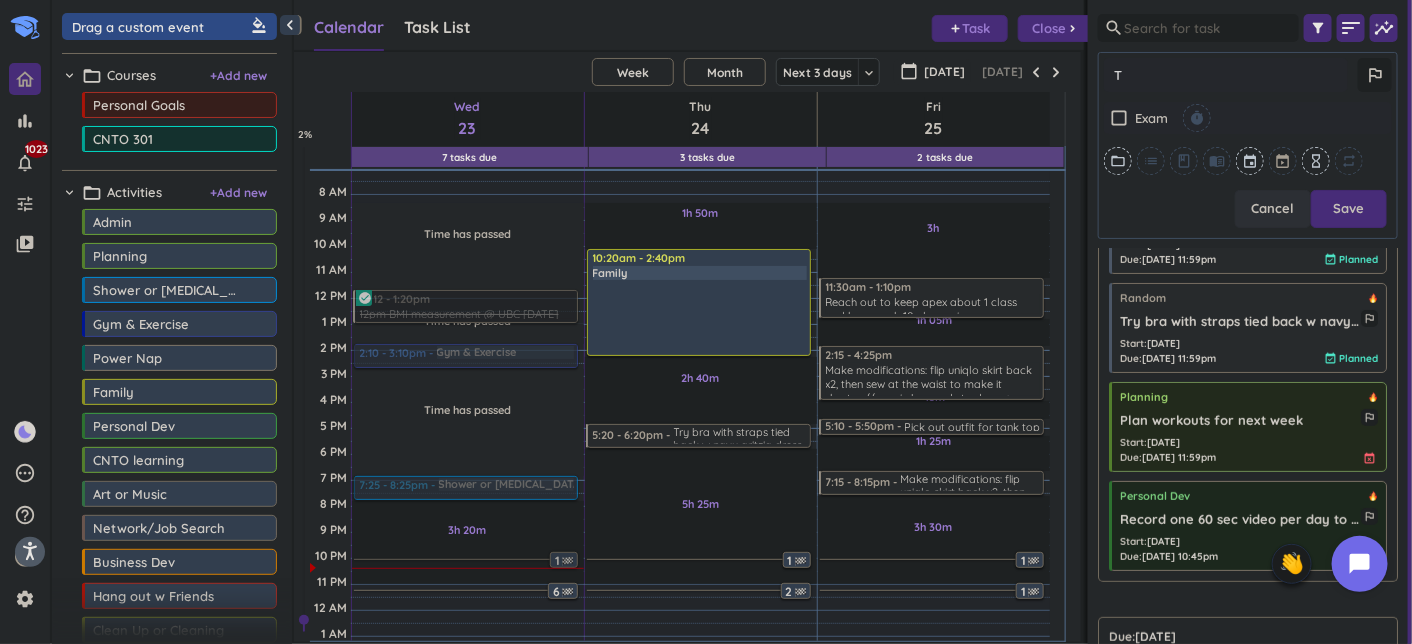 type on "x" 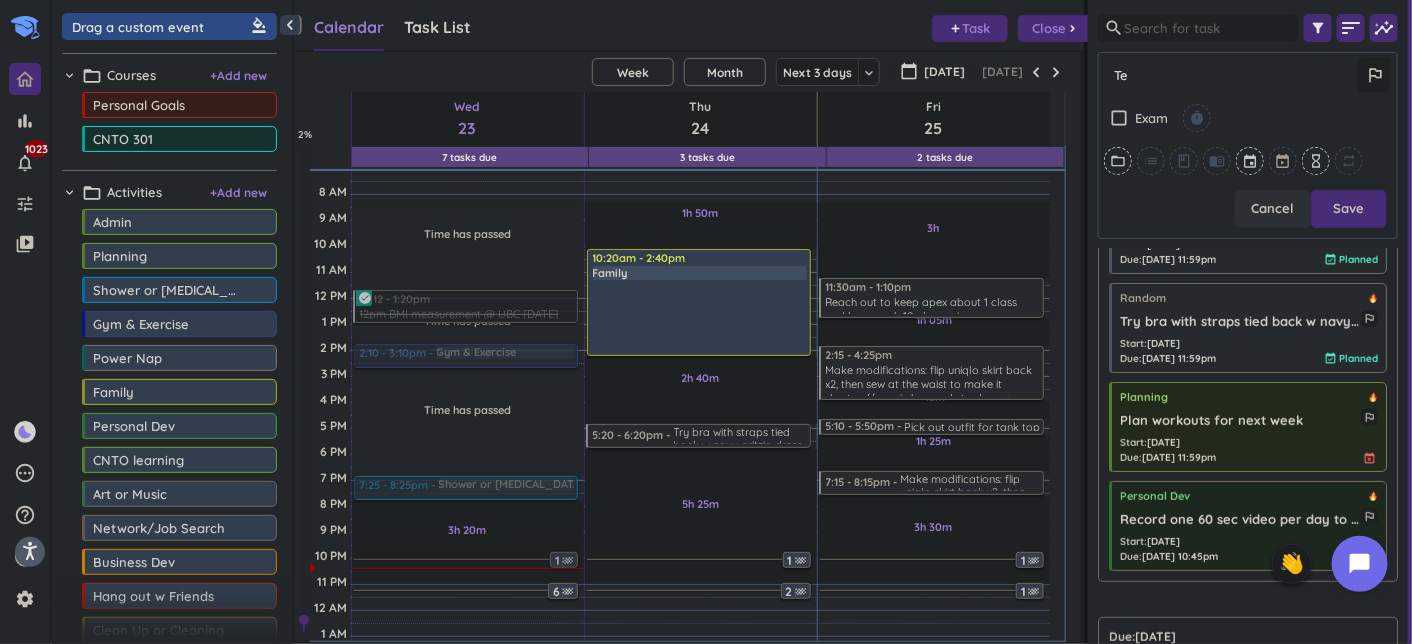 type on "x" 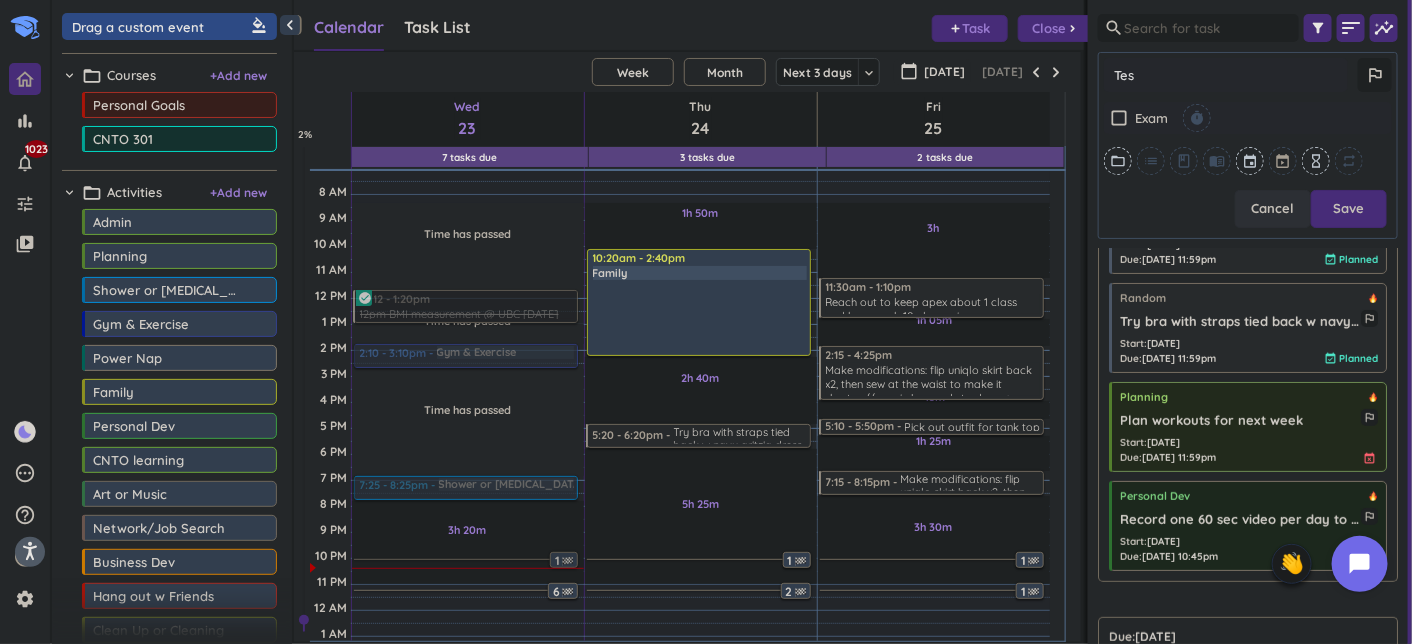 type on "Test" 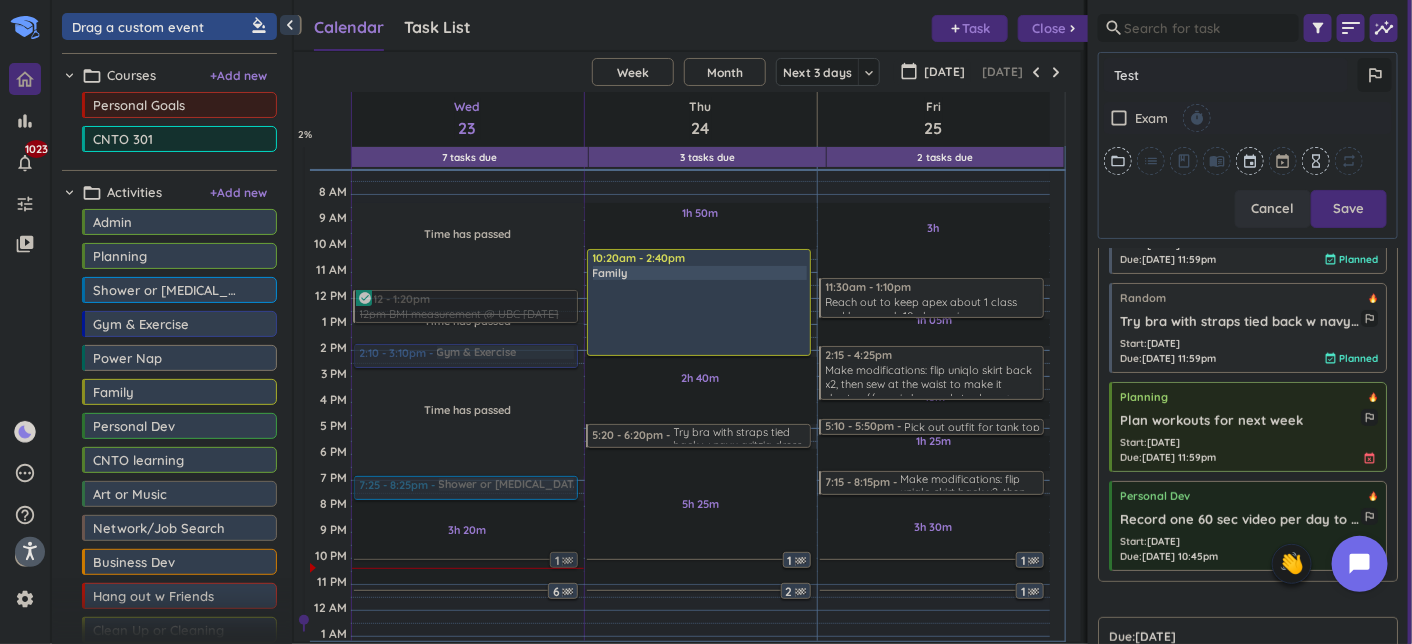 type on "x" 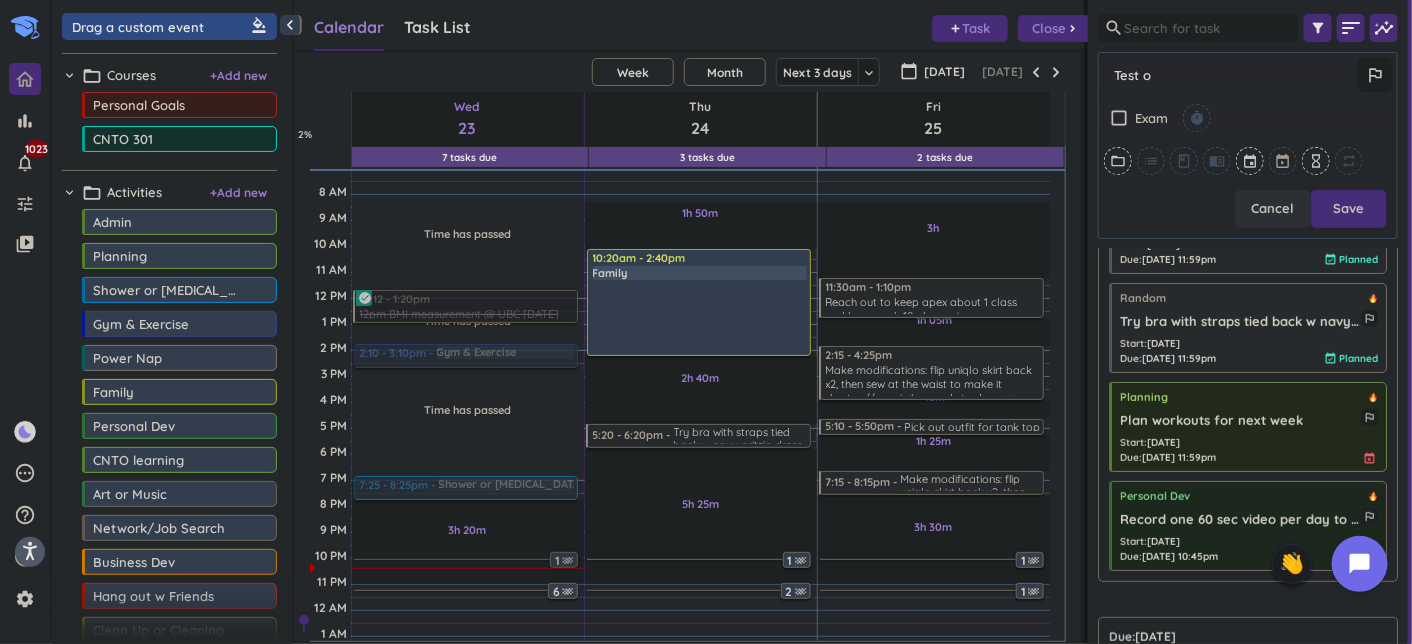 type on "x" 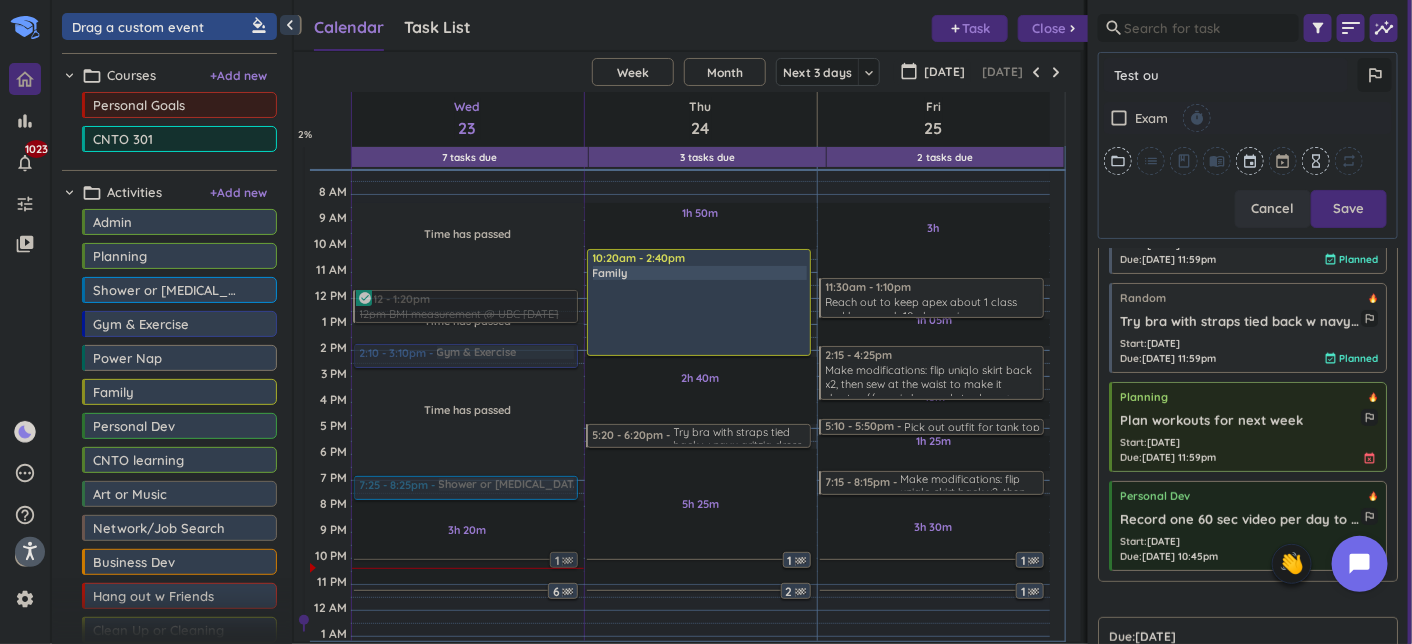 type on "Test out" 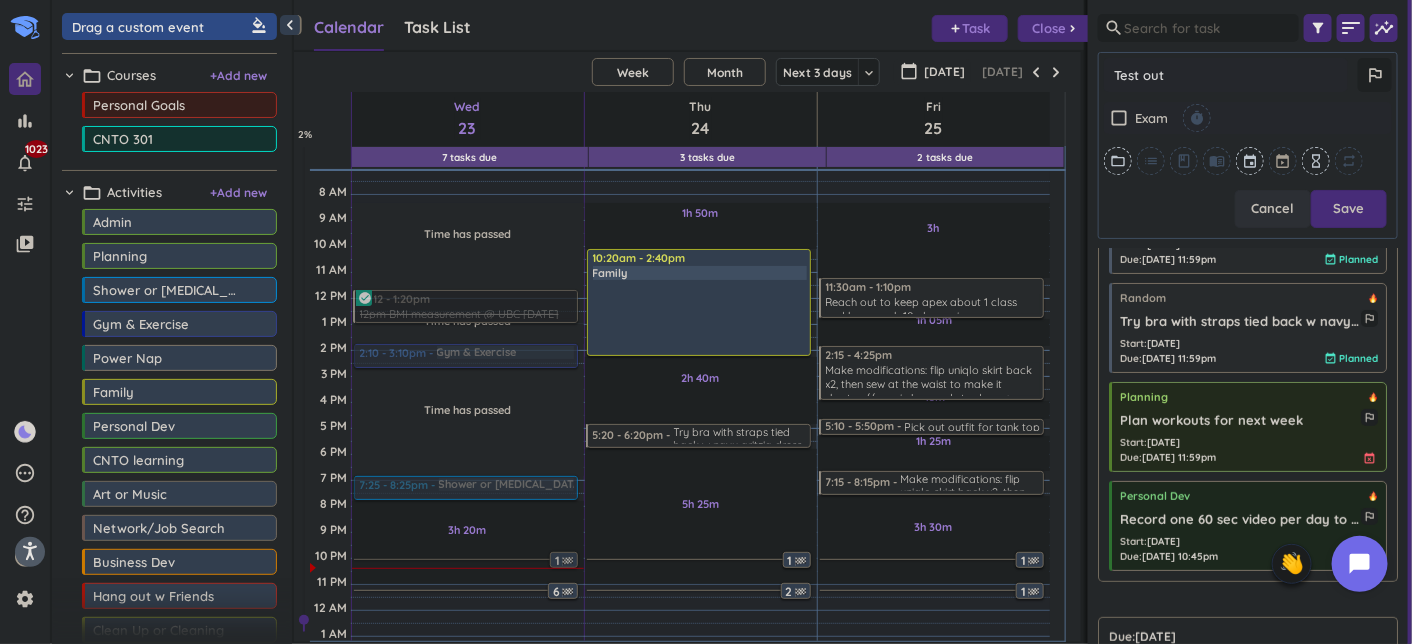 type on "x" 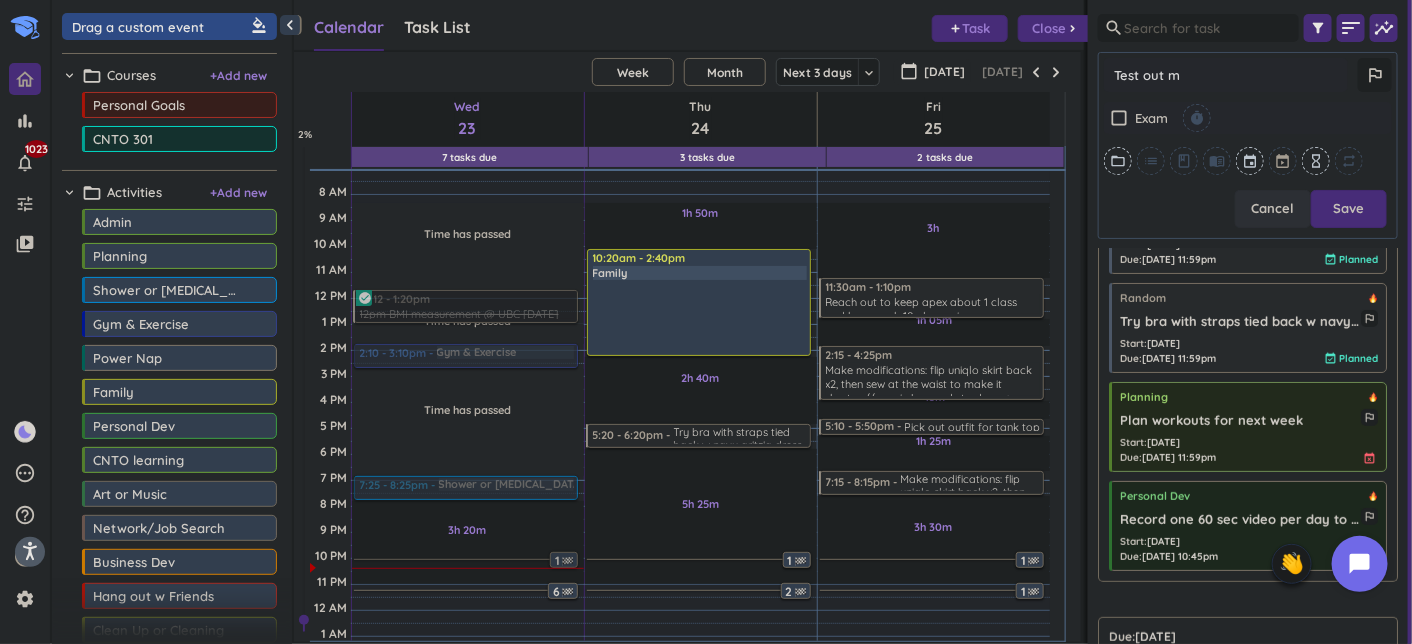 type on "x" 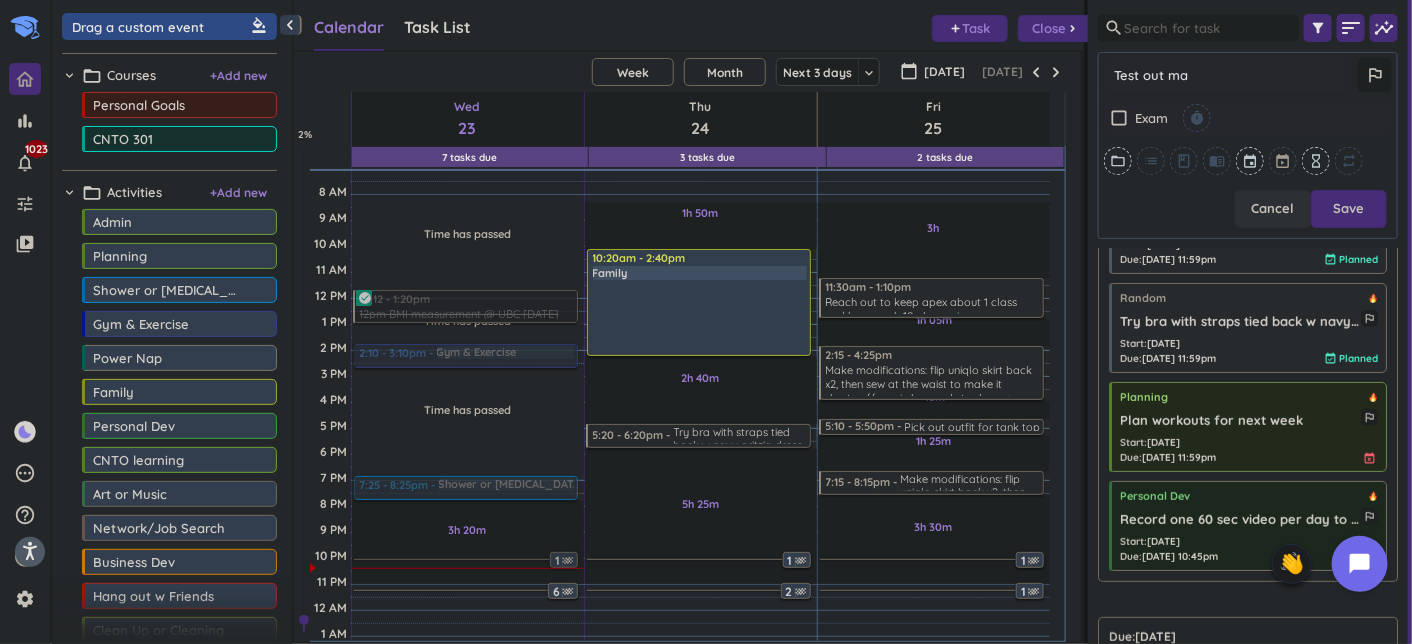 type on "x" 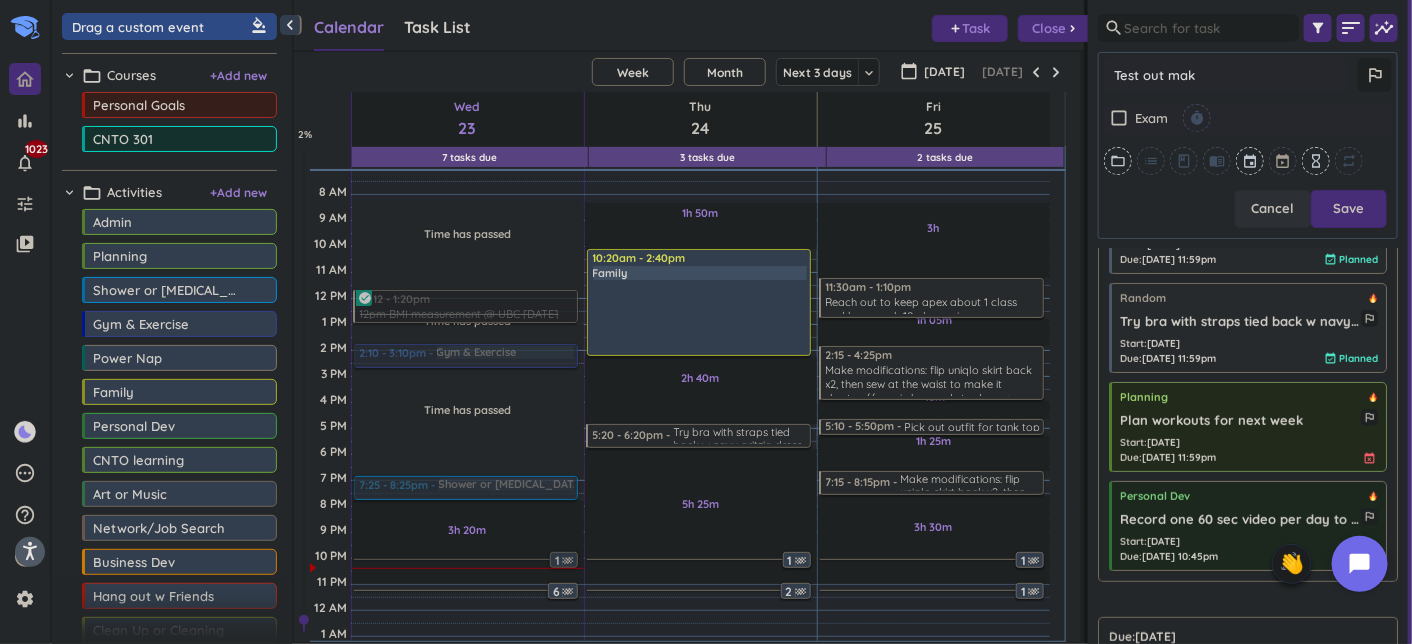 type on "x" 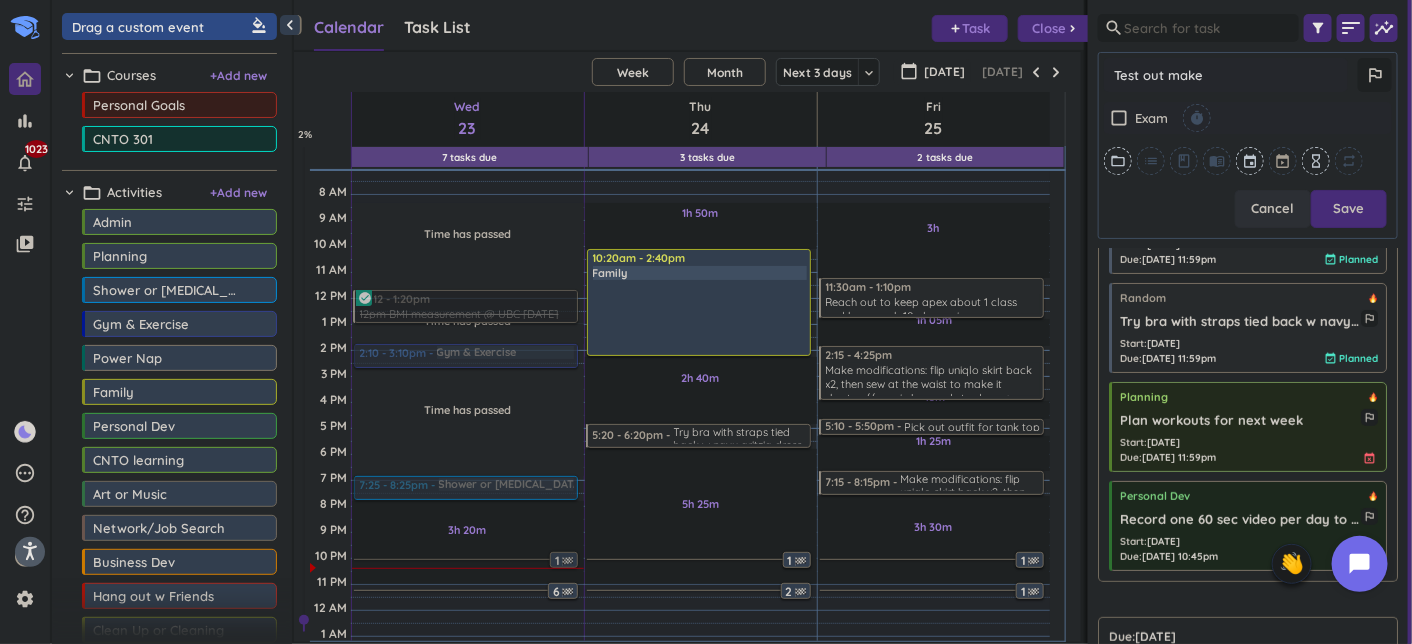 type on "x" 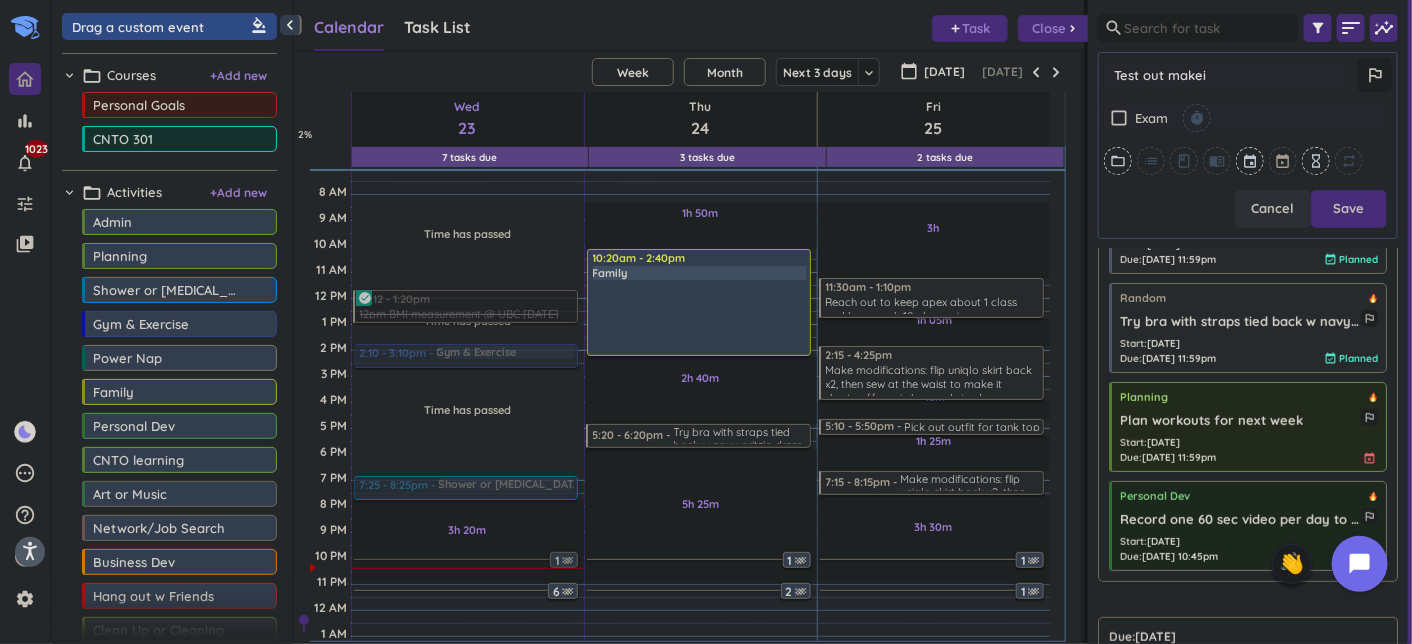 type on "x" 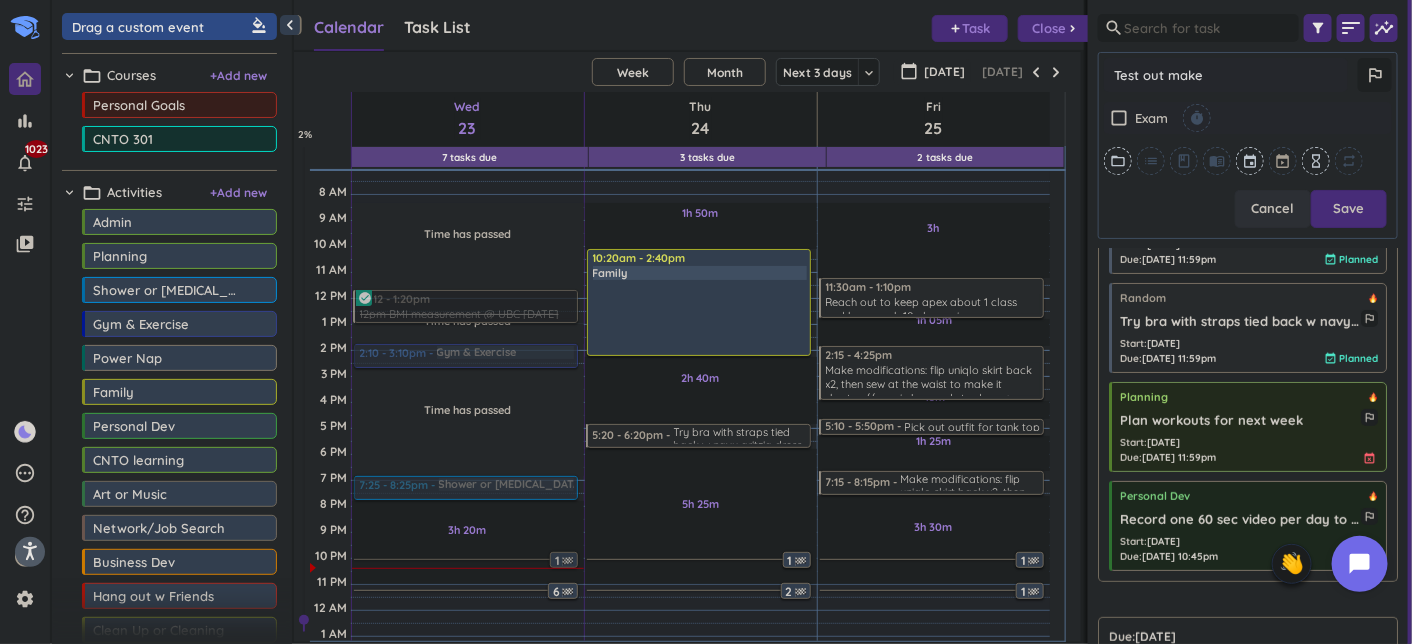 type on "x" 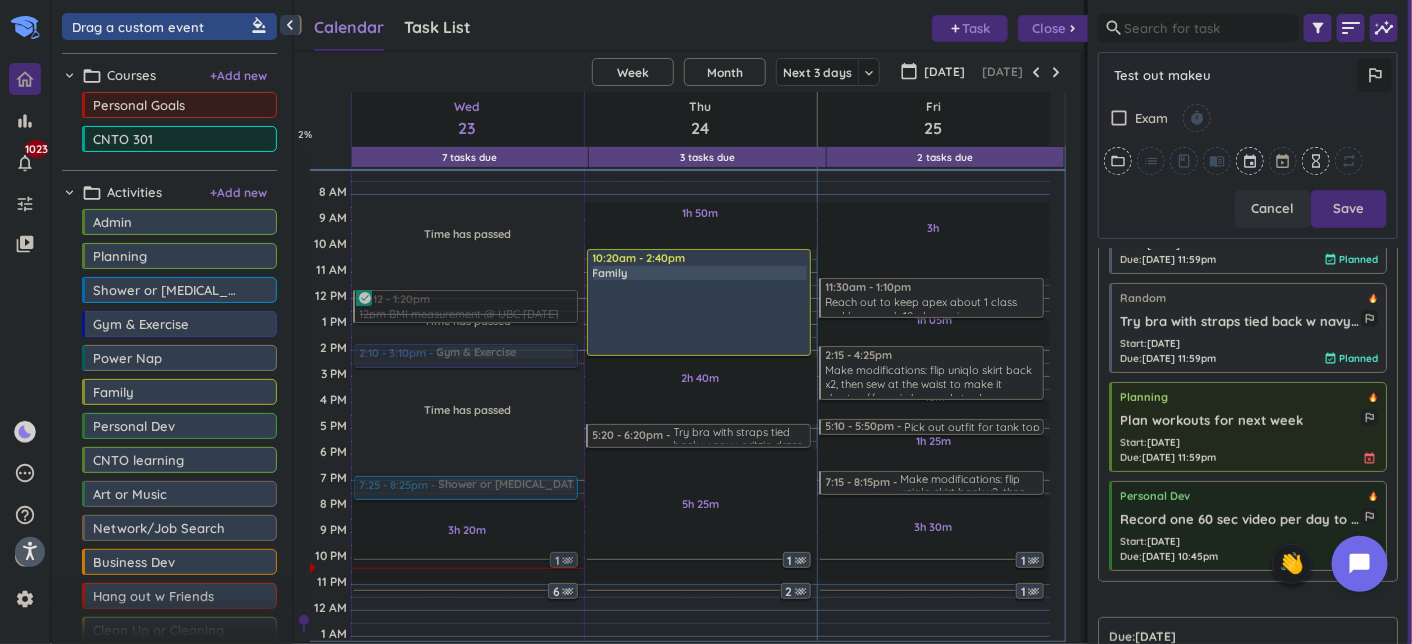 type on "x" 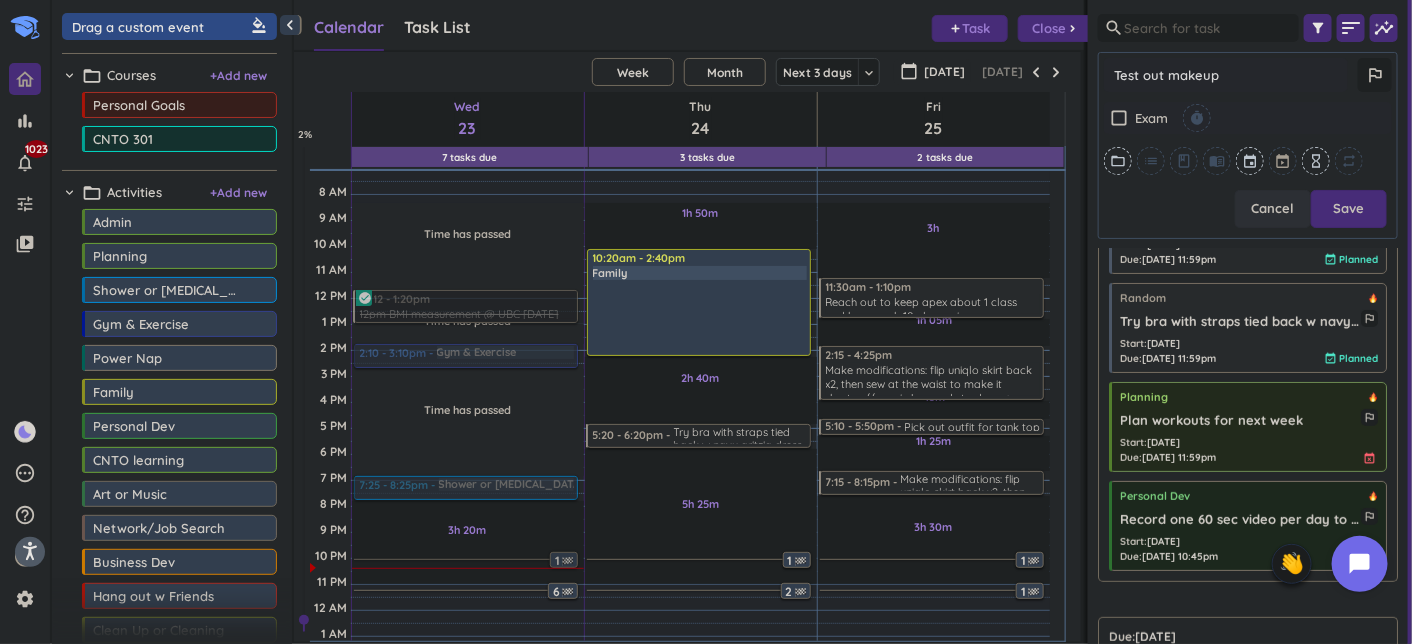 type on "x" 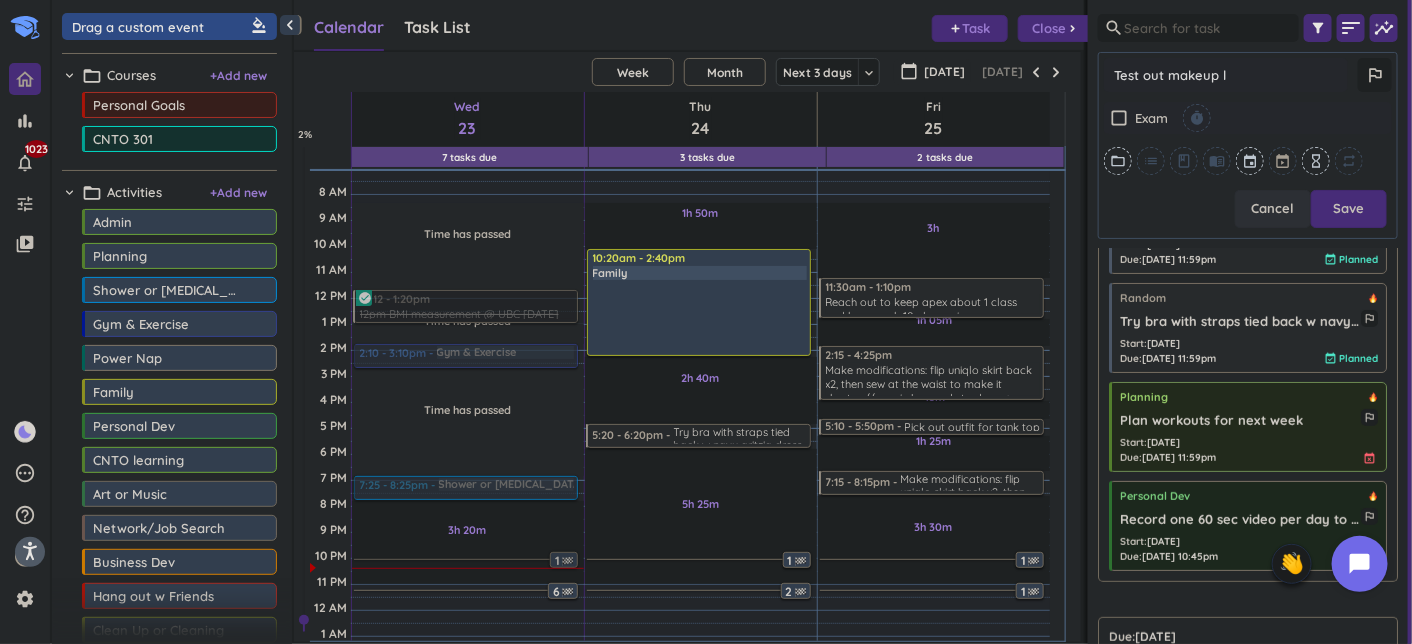 type on "x" 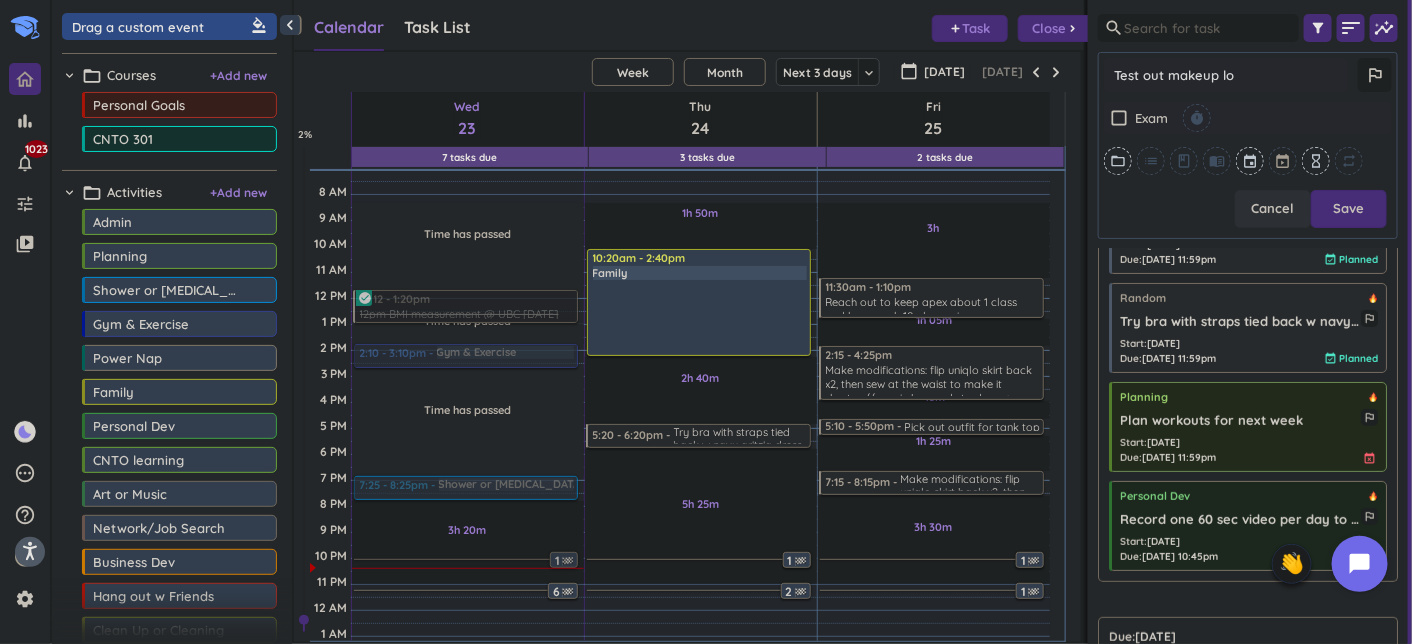 type on "x" 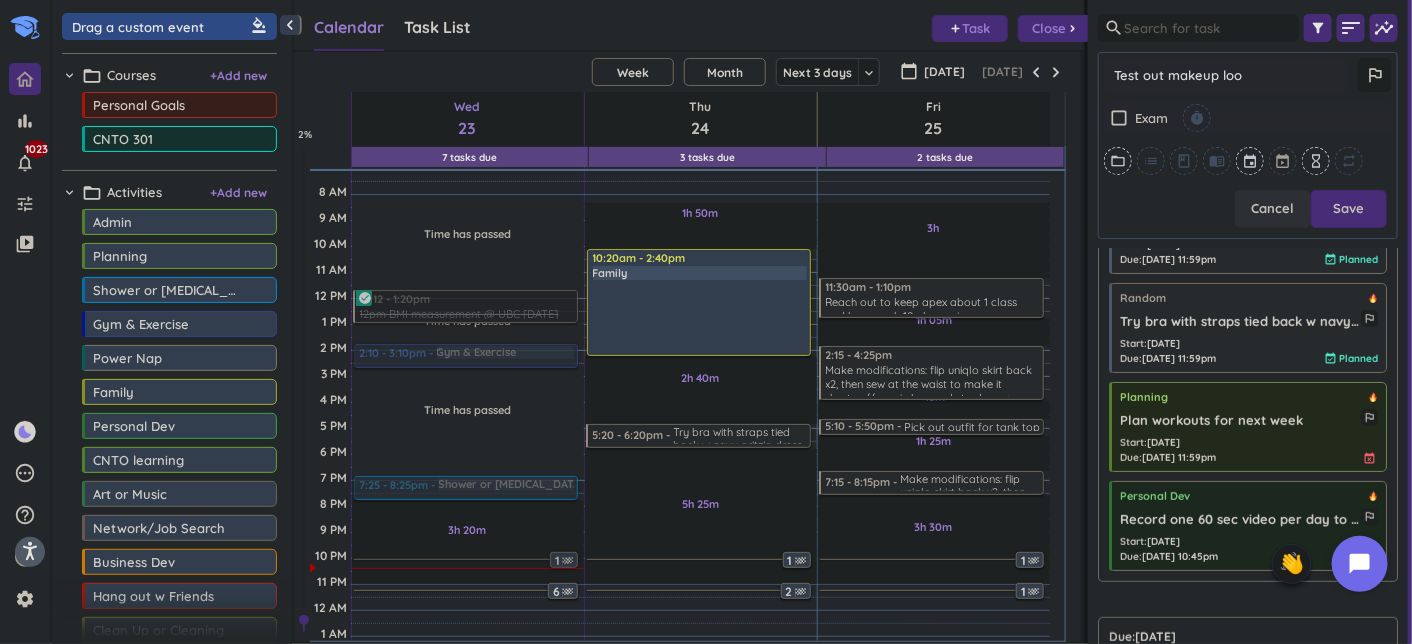 type on "x" 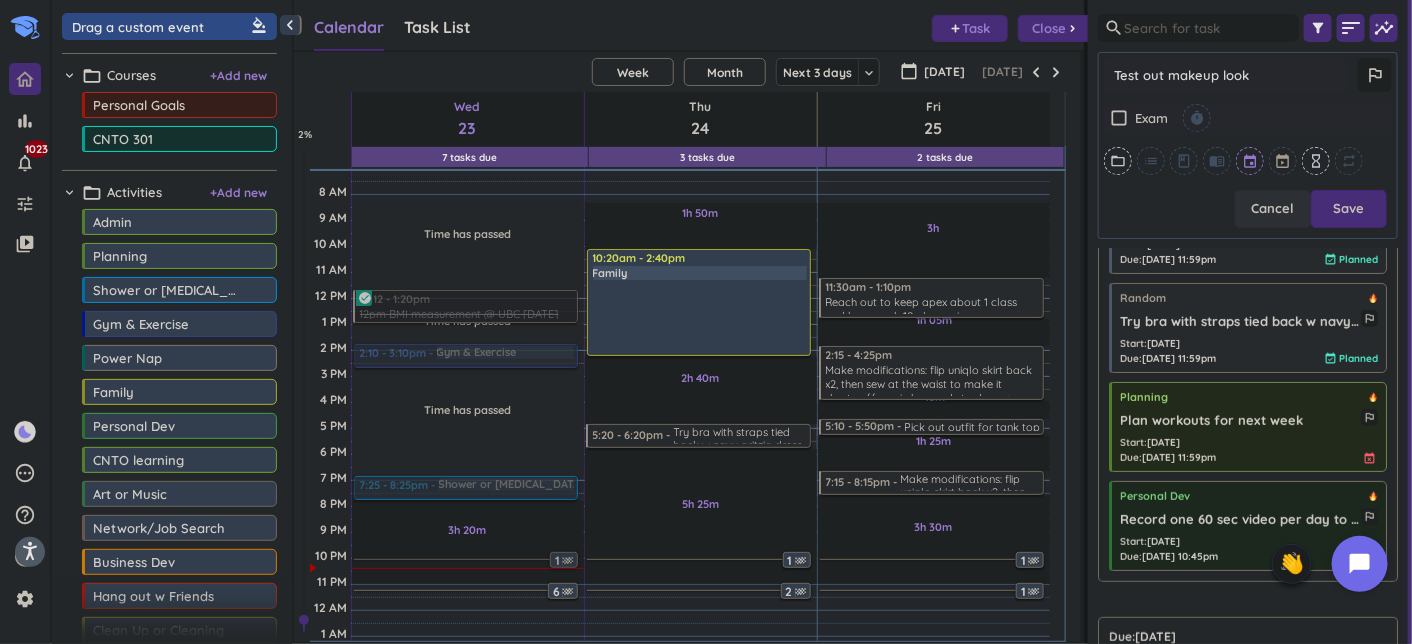 type on "Test out makeup look" 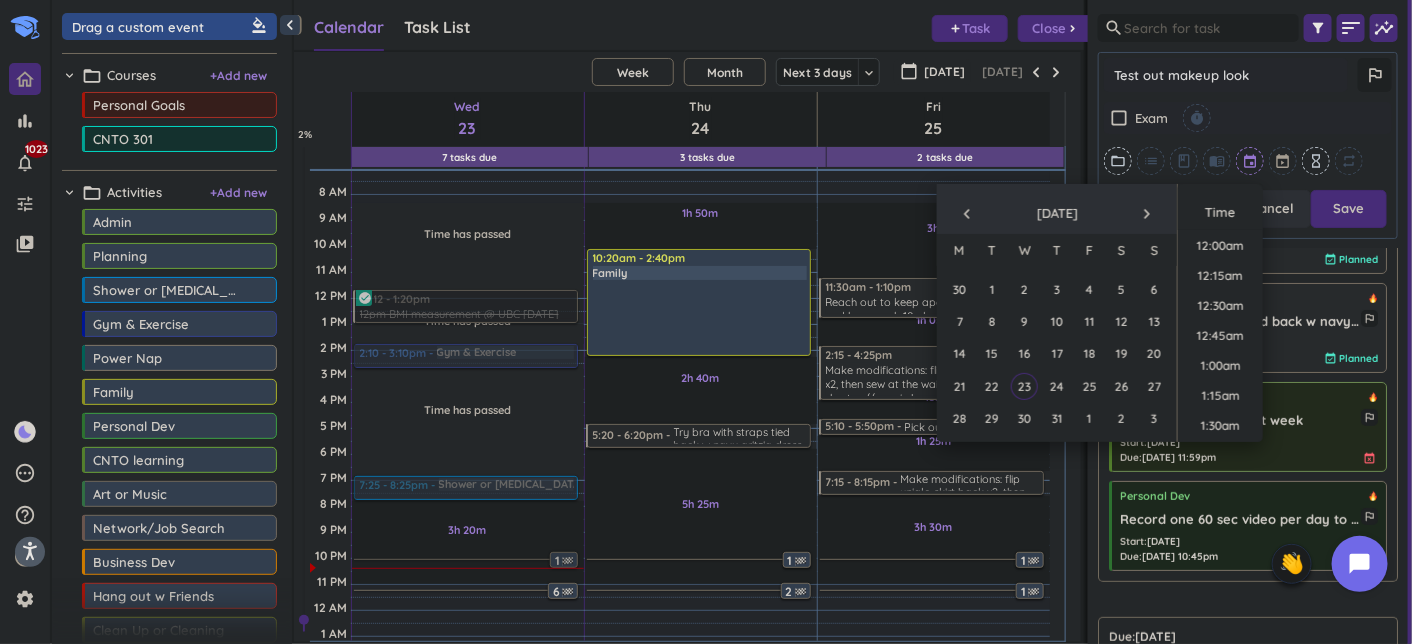 scroll, scrollTop: 0, scrollLeft: 0, axis: both 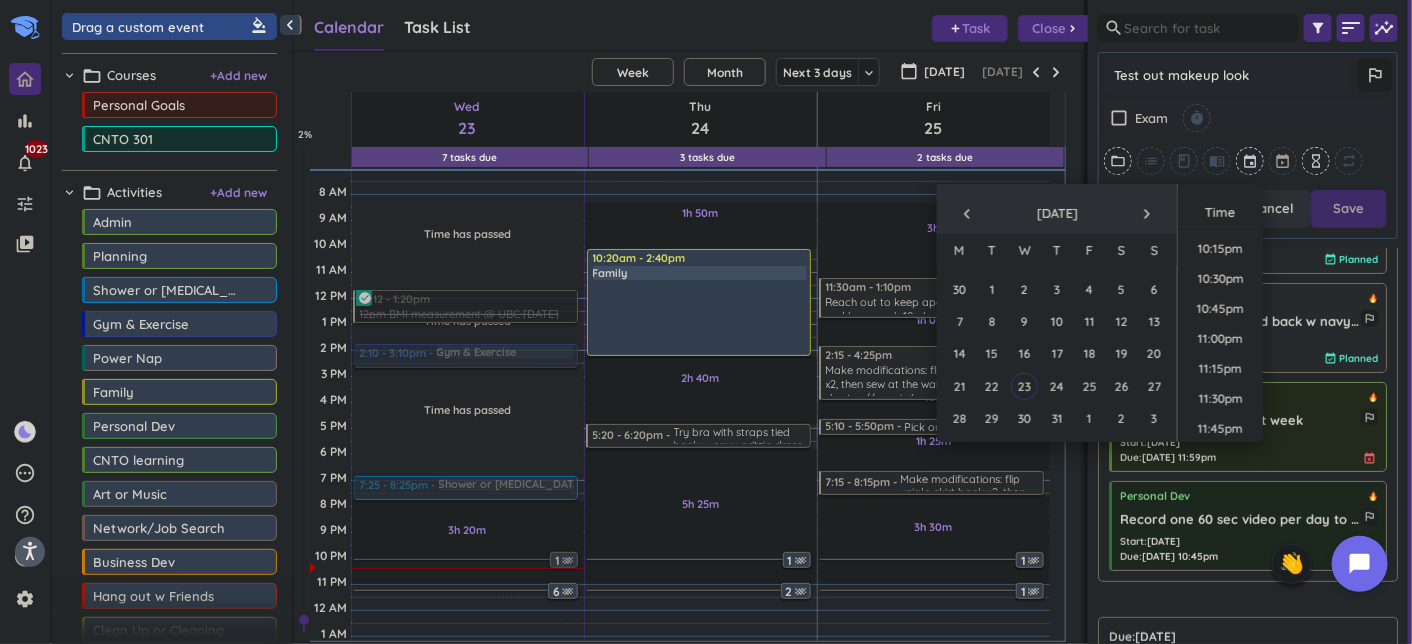 drag, startPoint x: 1055, startPoint y: 386, endPoint x: 1386, endPoint y: 222, distance: 369.40088 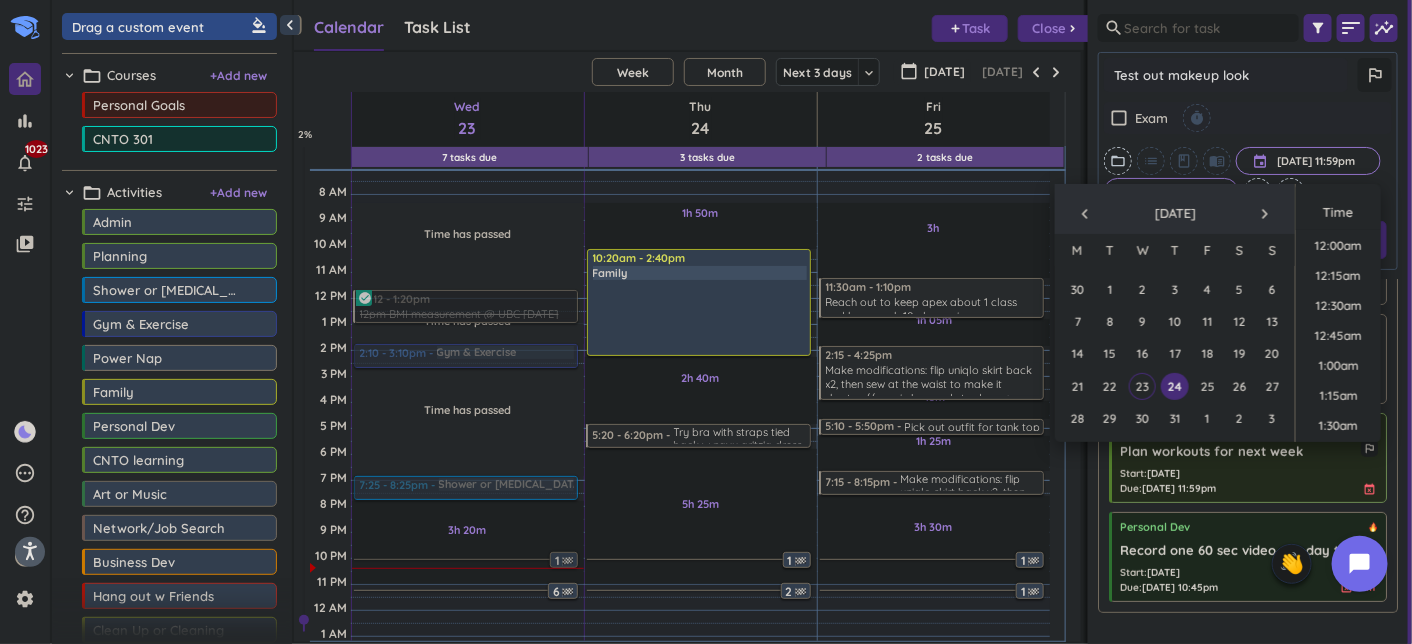 scroll, scrollTop: 350, scrollLeft: 285, axis: both 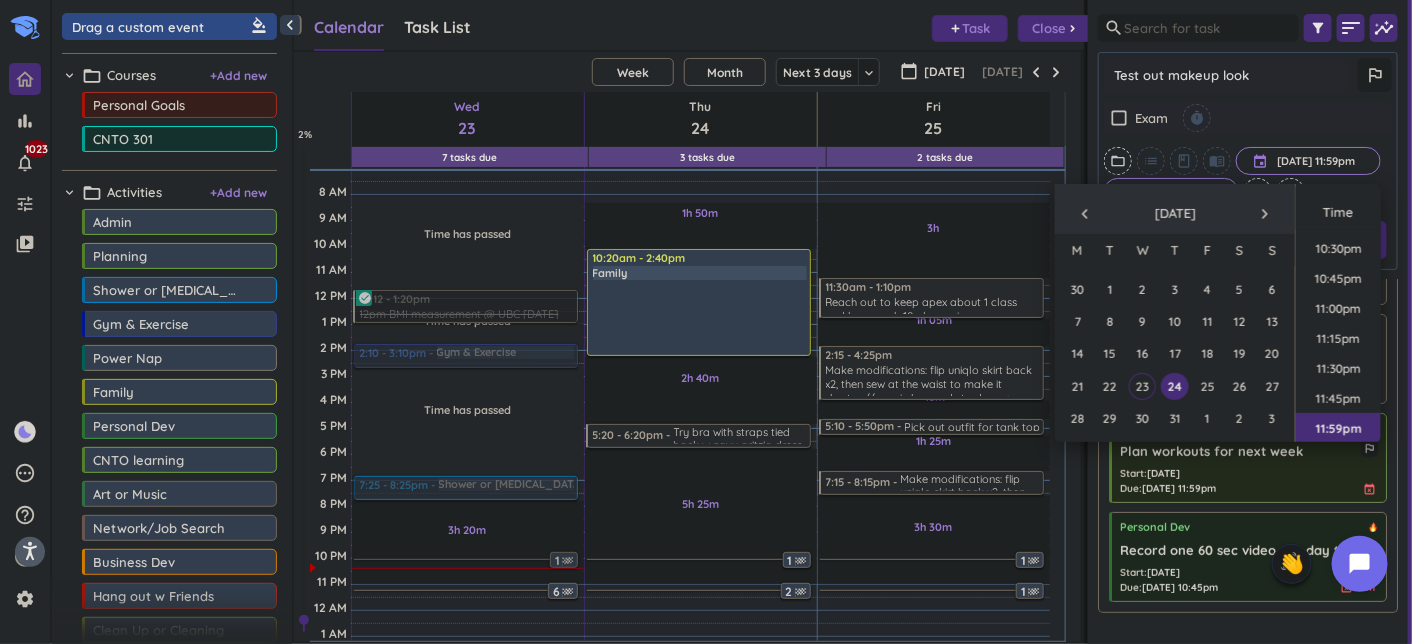 click on "Test out makeup look outlined_flag check_box_outline_blank Exam timer folder_open list class menu_book event [DATE] 11:59pm [DATE] 11:59pm cancel 3 days ahead cancel hourglass_empty repeat Cancel Save" at bounding box center [1248, 161] 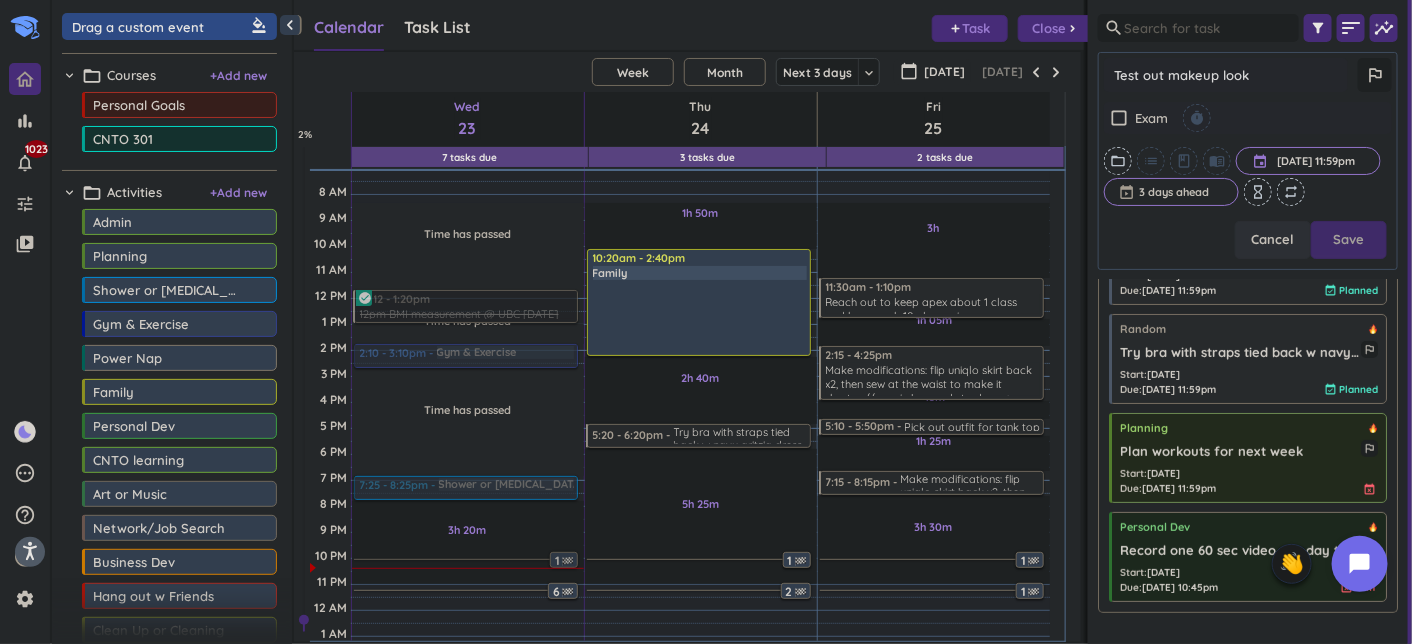 click on "Save" at bounding box center [1349, 240] 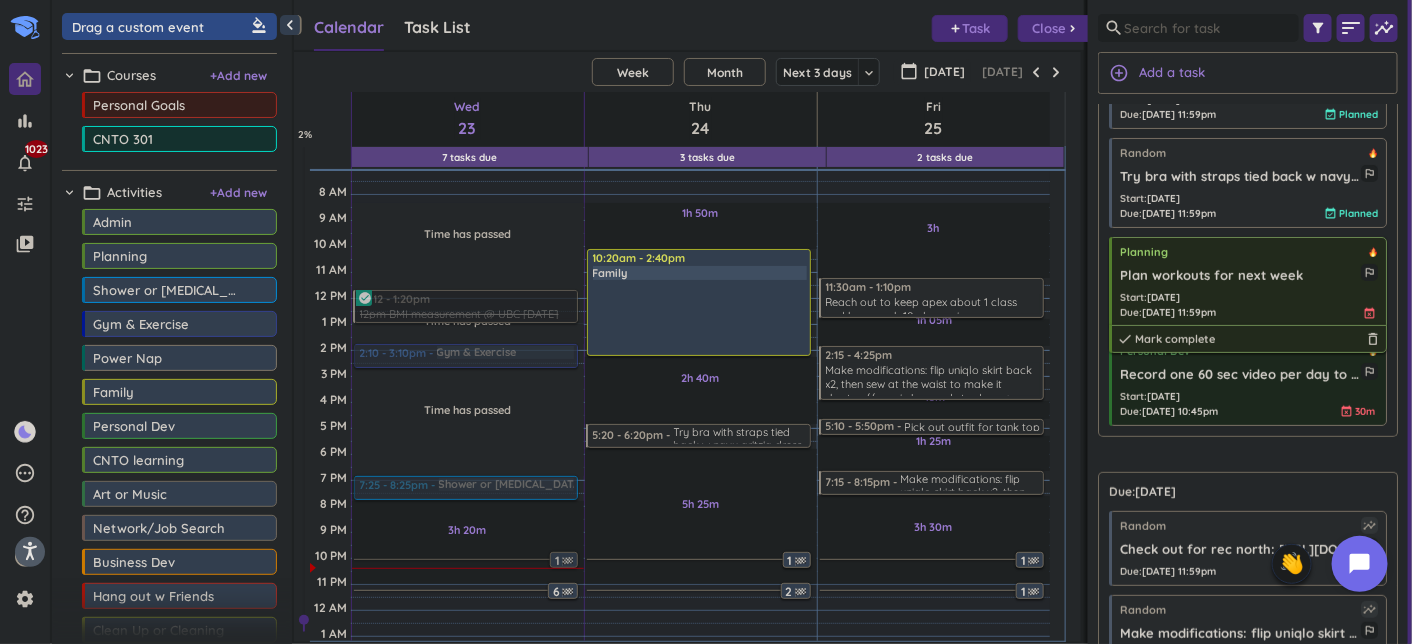 scroll, scrollTop: 15, scrollLeft: 15, axis: both 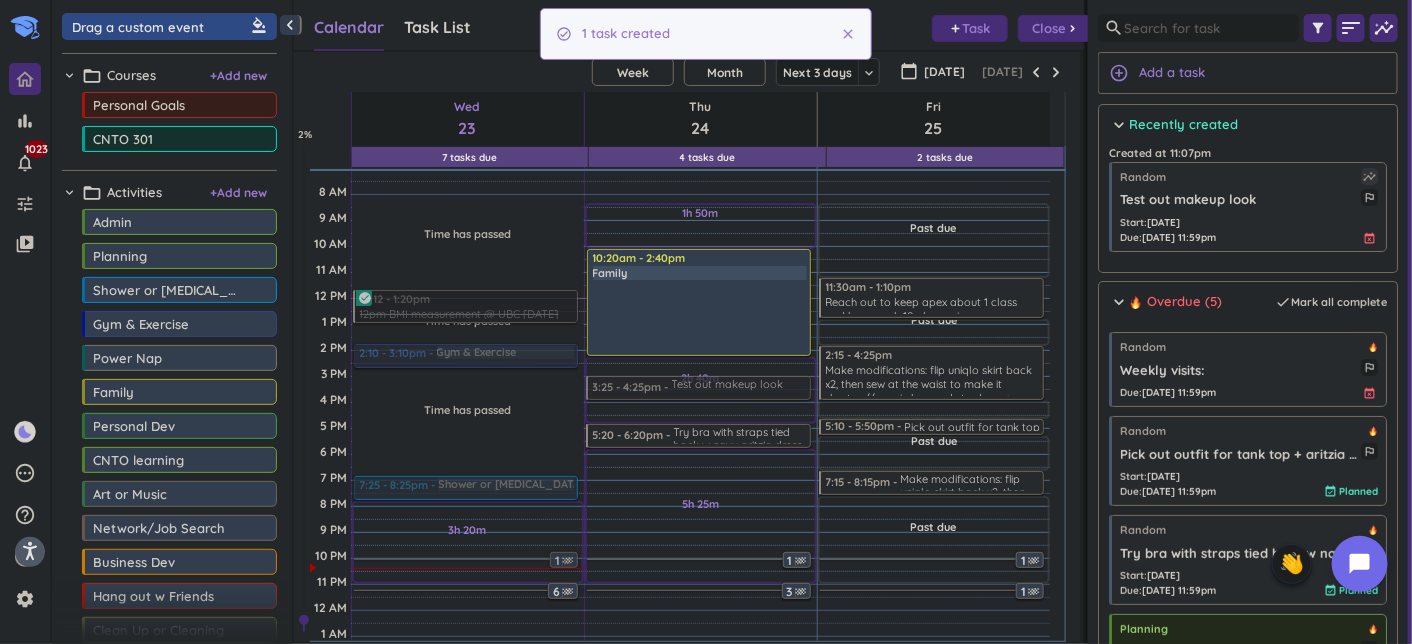 drag, startPoint x: 1284, startPoint y: 215, endPoint x: 719, endPoint y: 377, distance: 587.7661 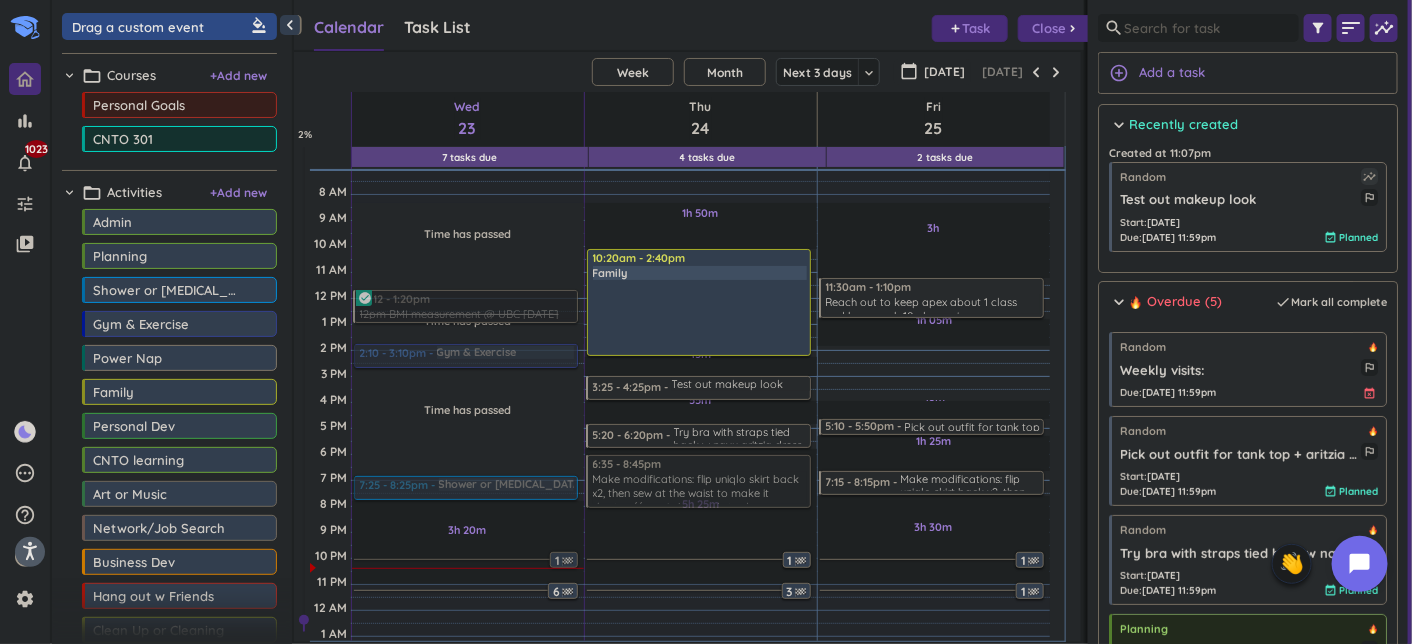 drag, startPoint x: 938, startPoint y: 373, endPoint x: 817, endPoint y: 461, distance: 149.61618 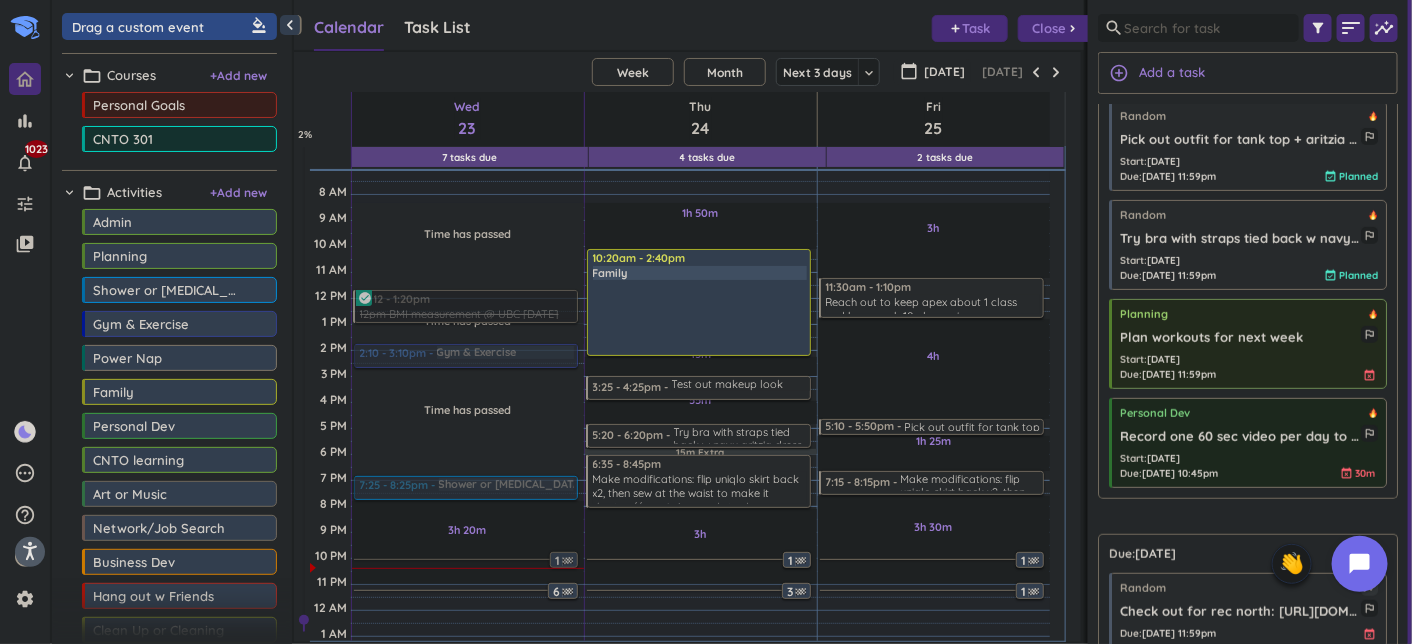 scroll, scrollTop: 300, scrollLeft: 0, axis: vertical 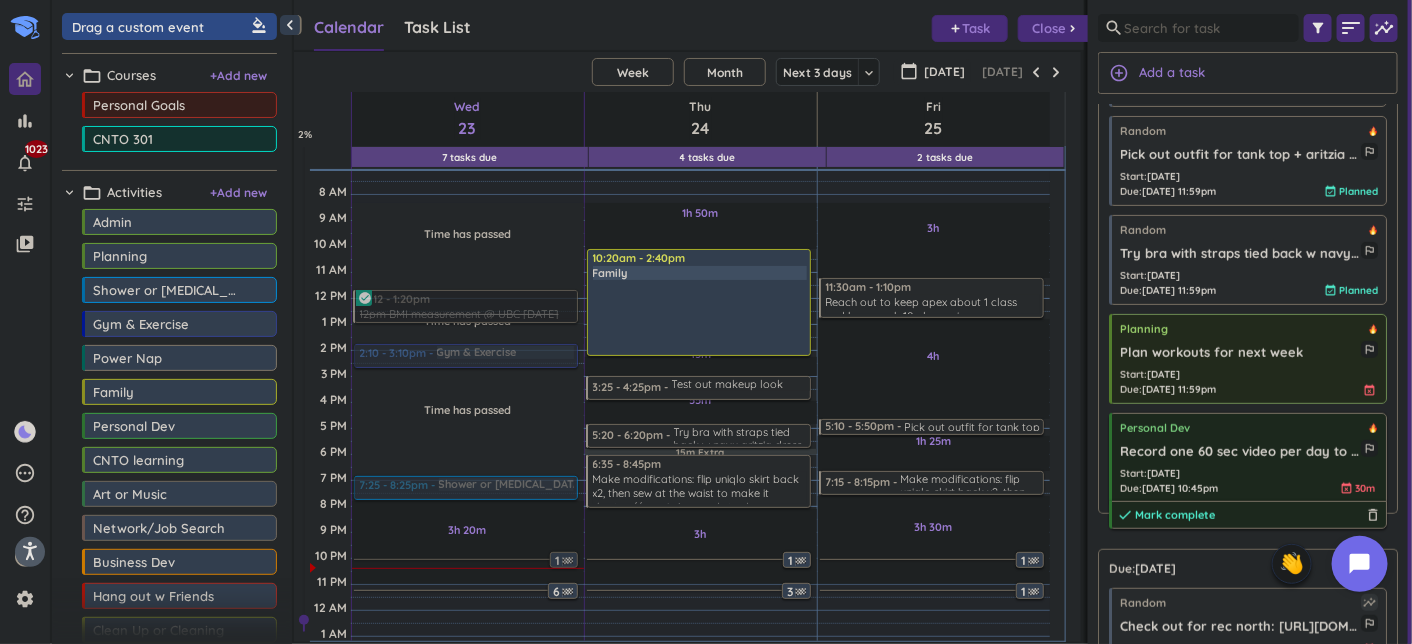 click on "Mark complete" at bounding box center (1175, 515) 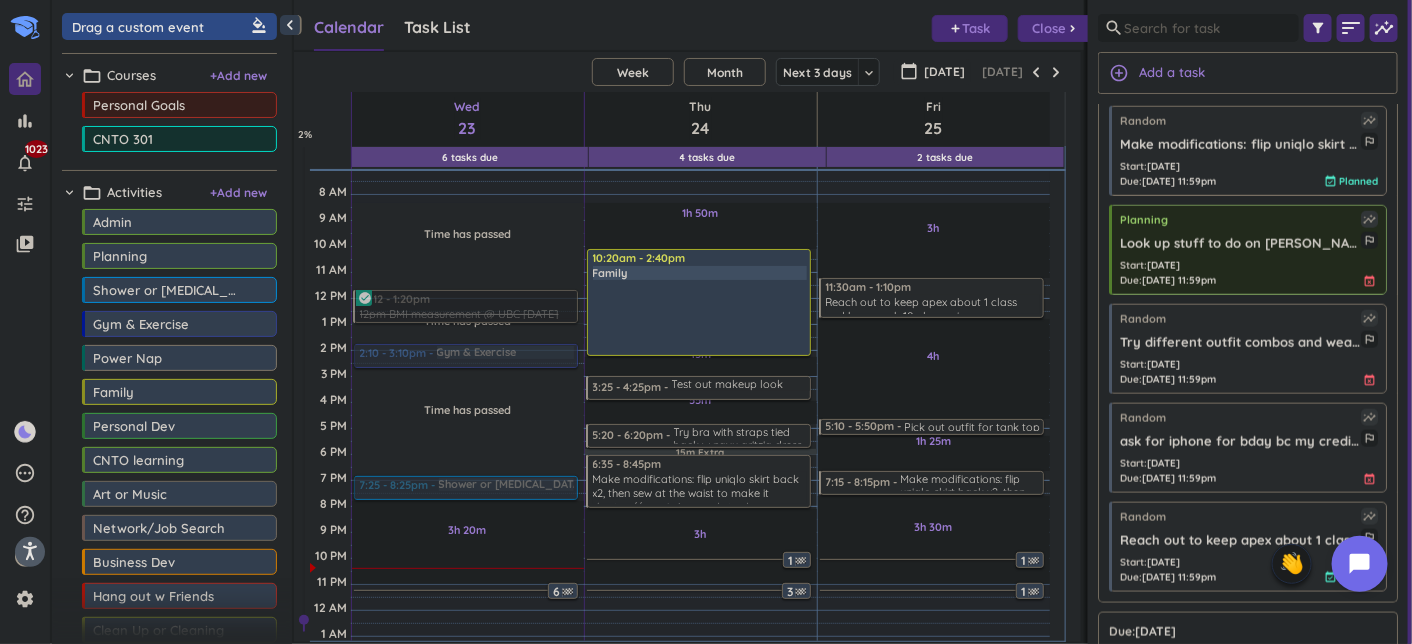 scroll, scrollTop: 800, scrollLeft: 0, axis: vertical 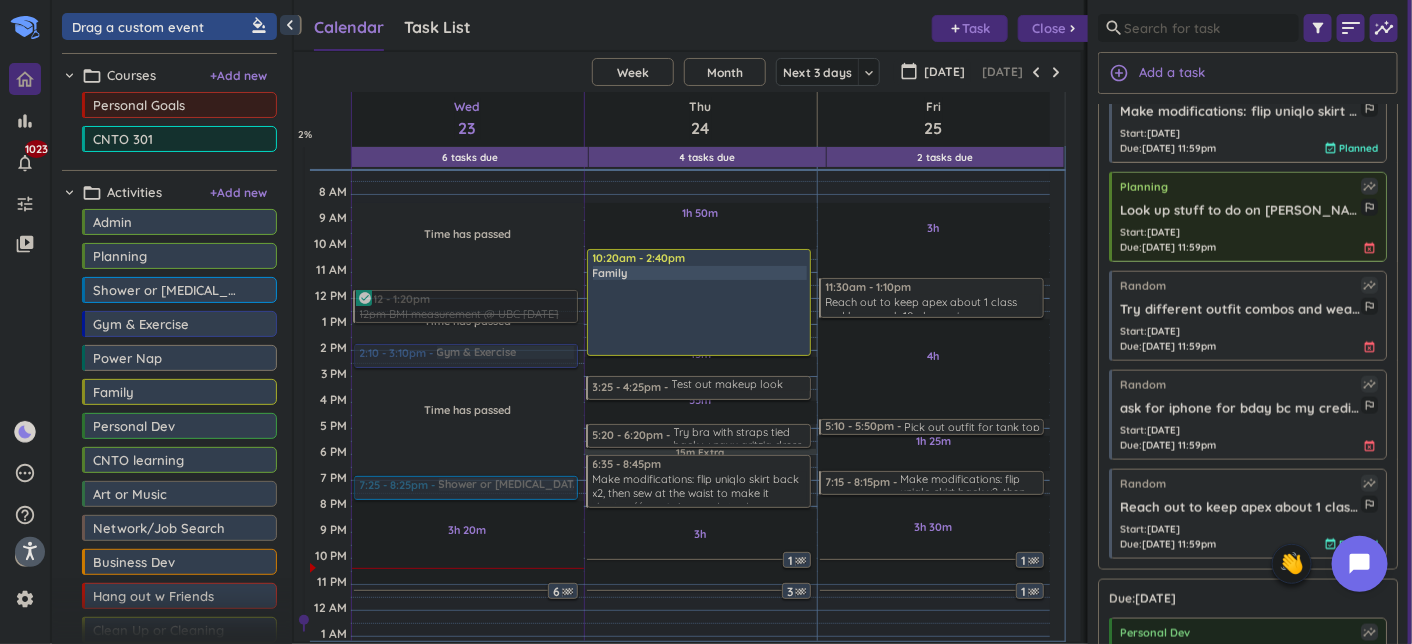 click on "ask for iphone for bday bc my credit limit is too low" at bounding box center [1240, 409] 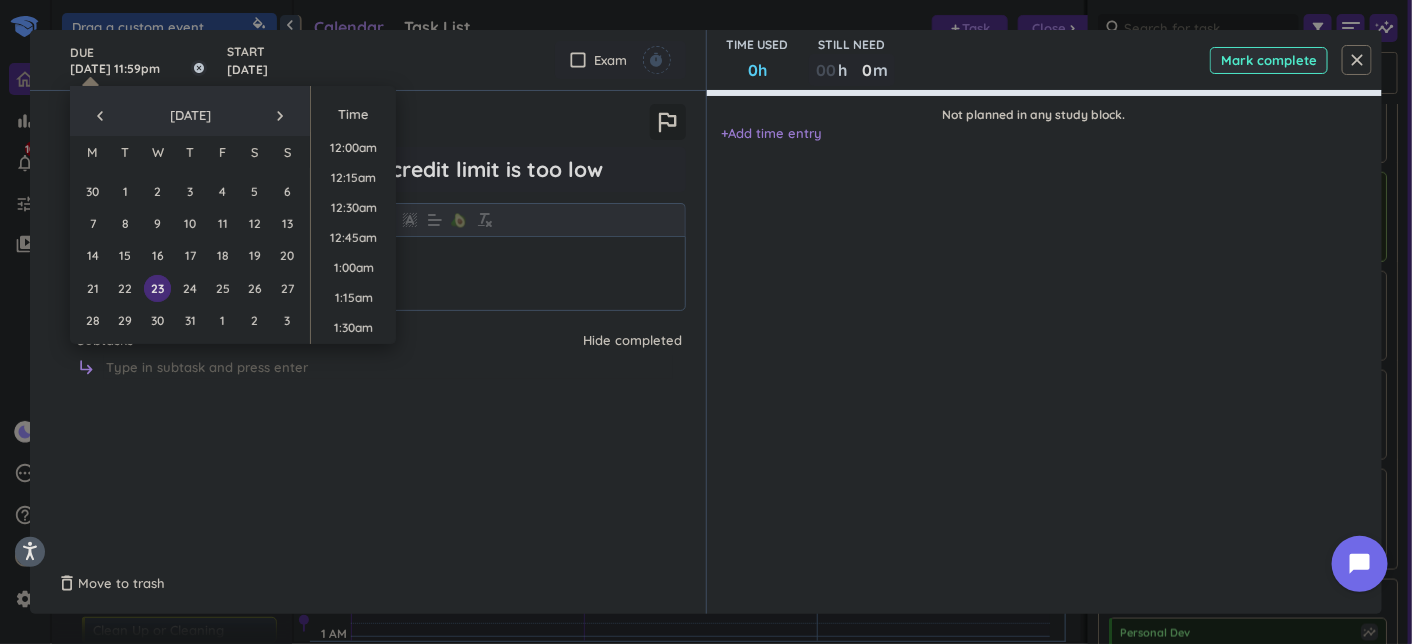 click on "[DATE] 11:59pm" at bounding box center (138, 60) 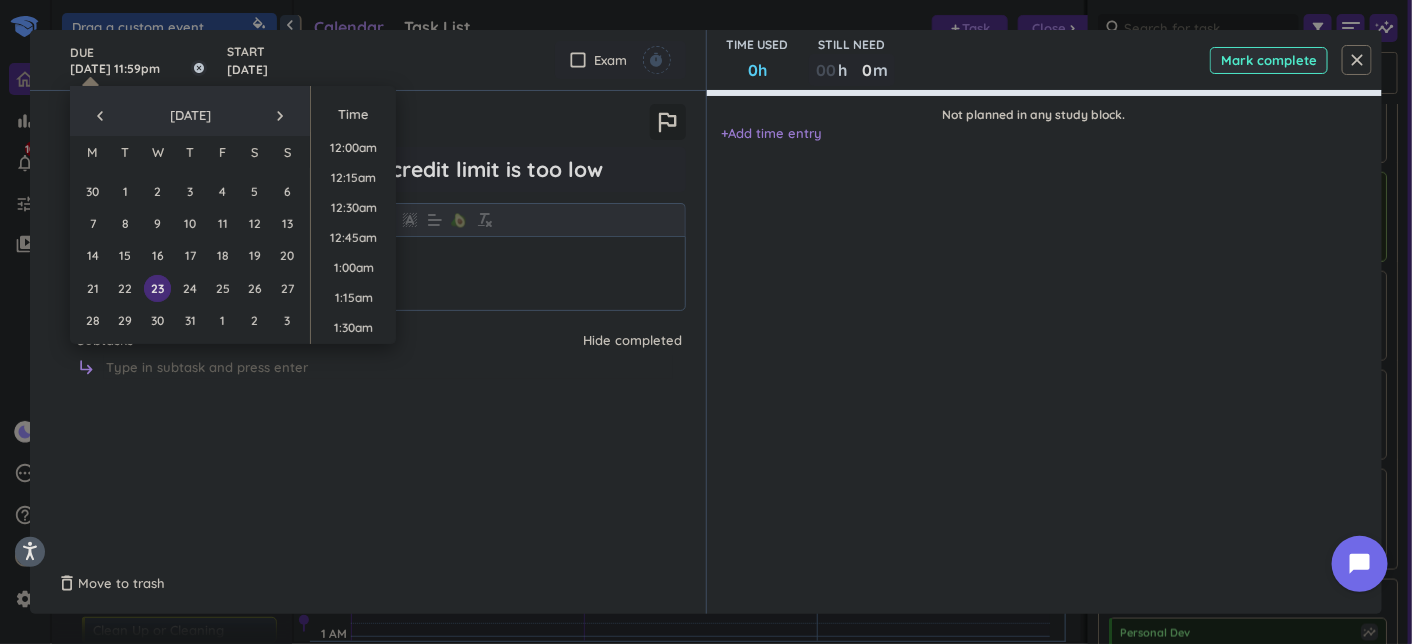 scroll, scrollTop: 2697, scrollLeft: 0, axis: vertical 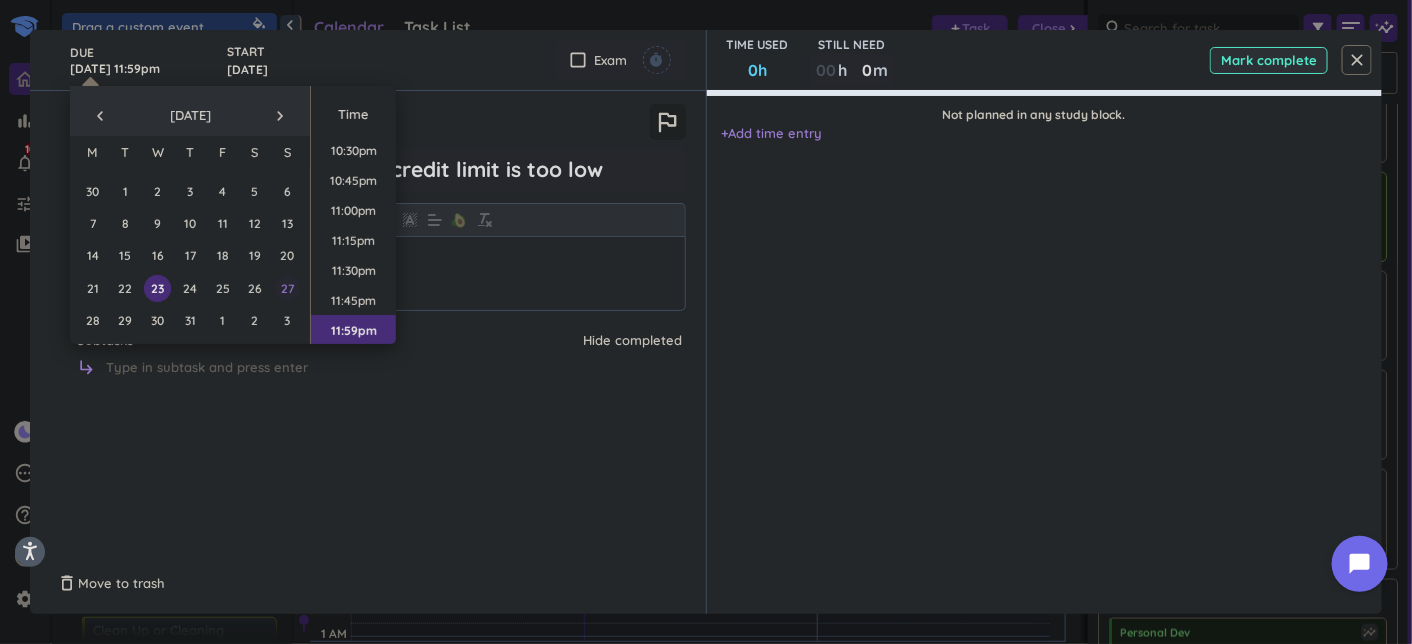 click on "27" at bounding box center (287, 288) 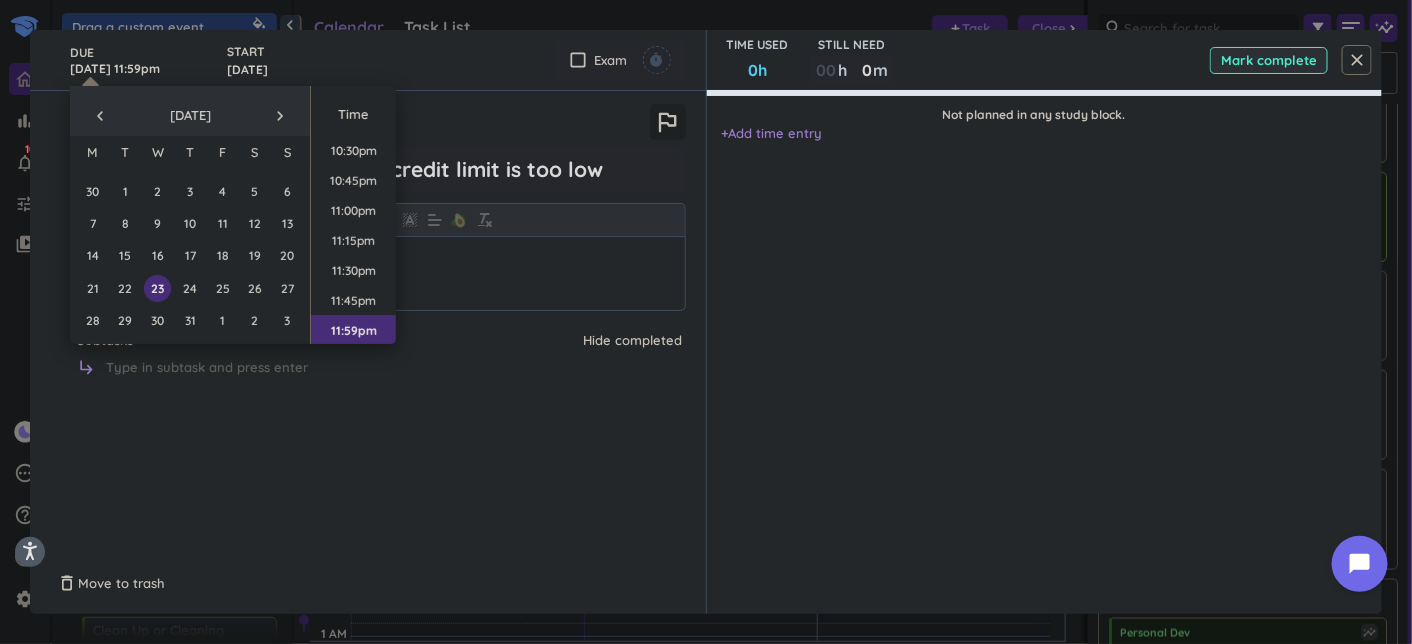 type on "[DATE] 11:59pm" 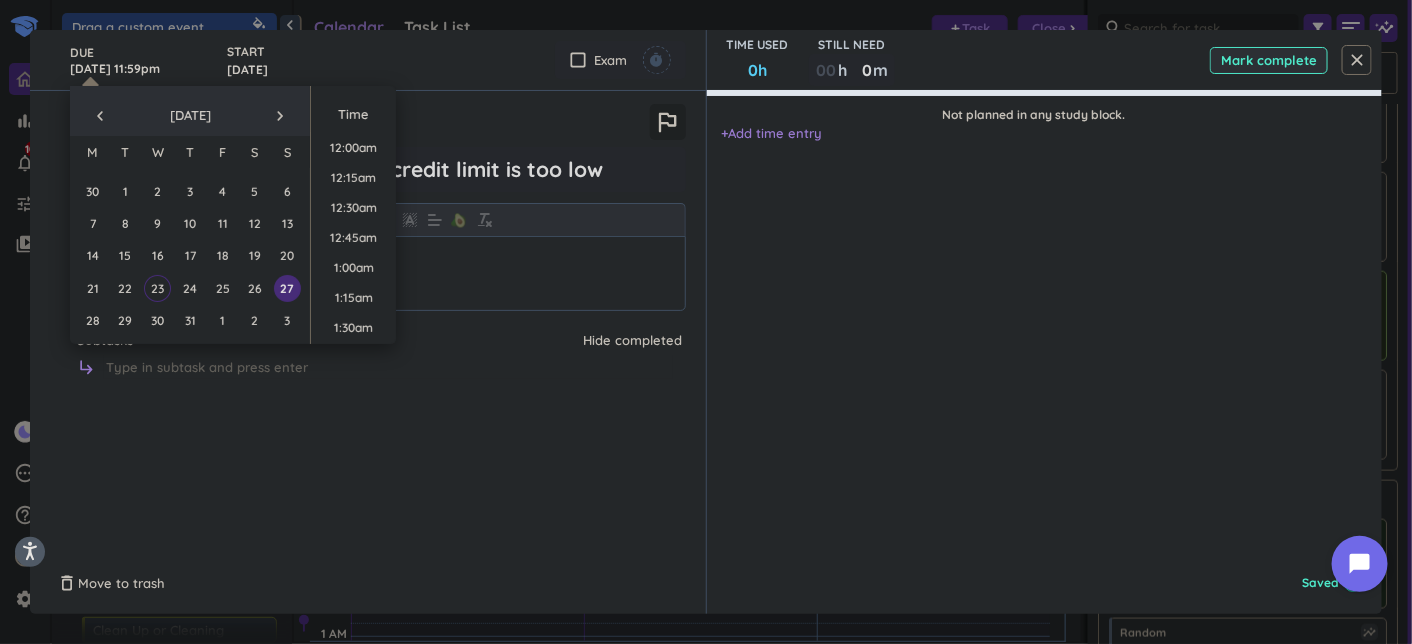 scroll, scrollTop: 2697, scrollLeft: 0, axis: vertical 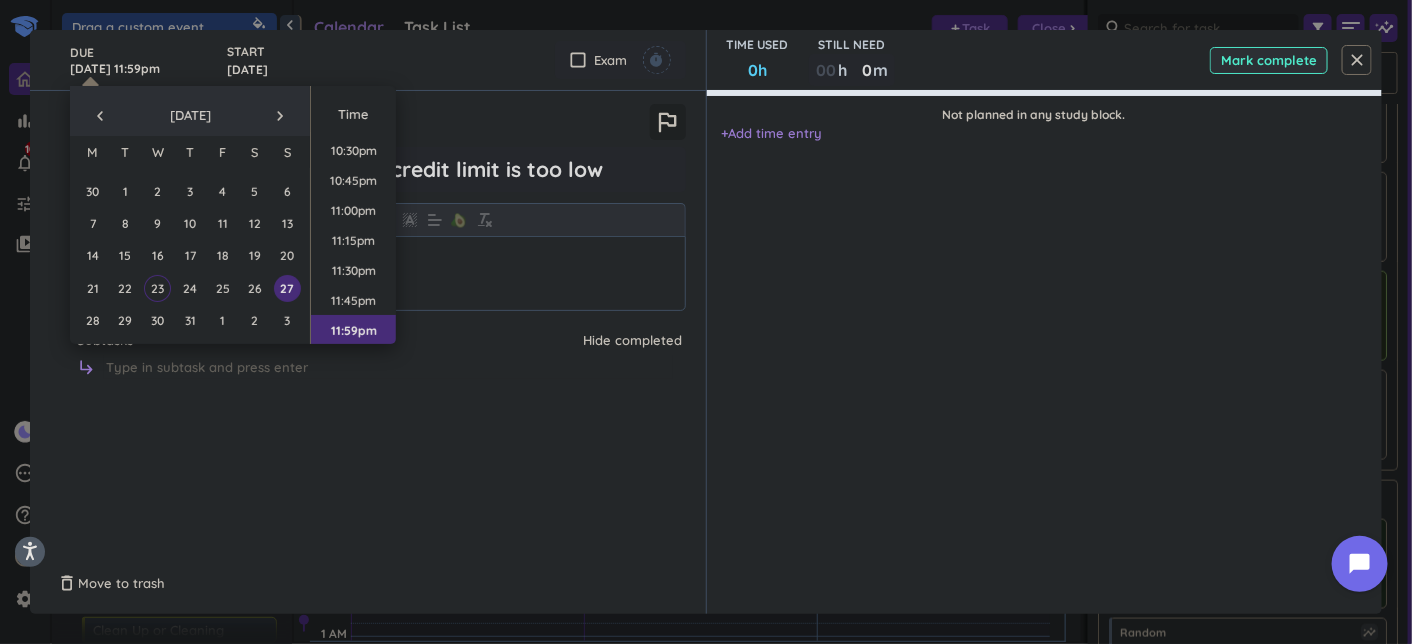 click on "close" at bounding box center (1357, 60) 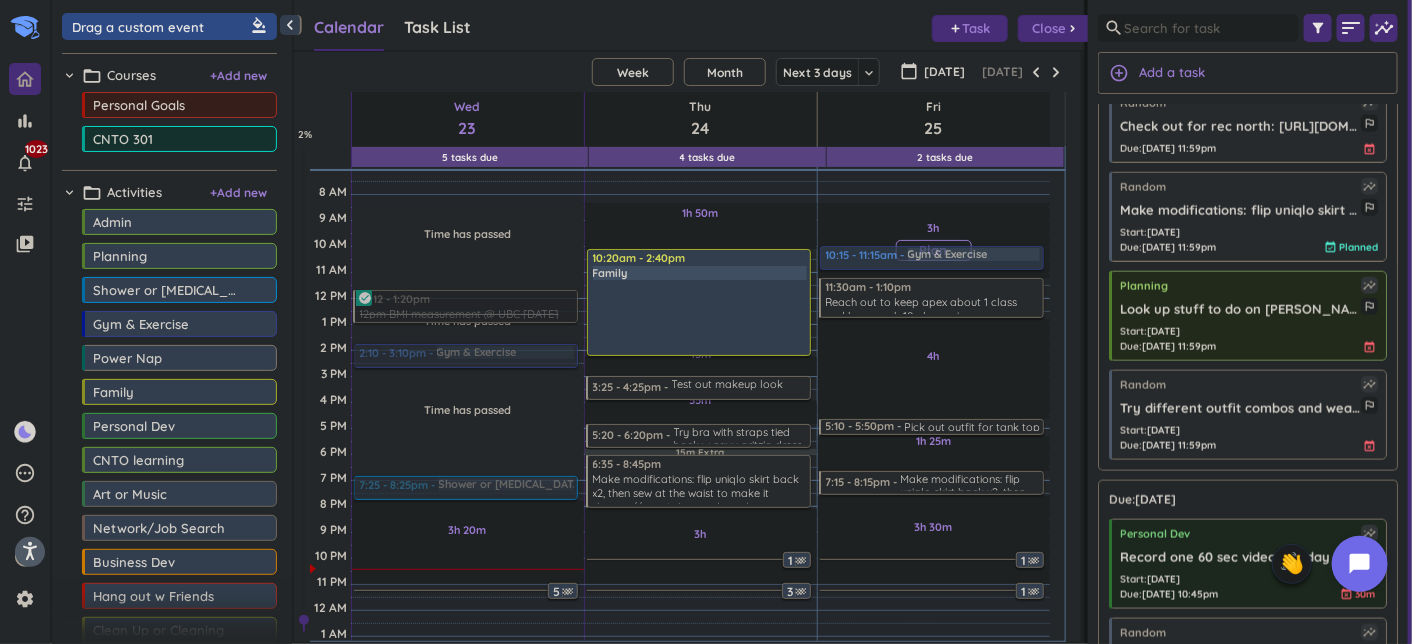 scroll, scrollTop: 82, scrollLeft: 0, axis: vertical 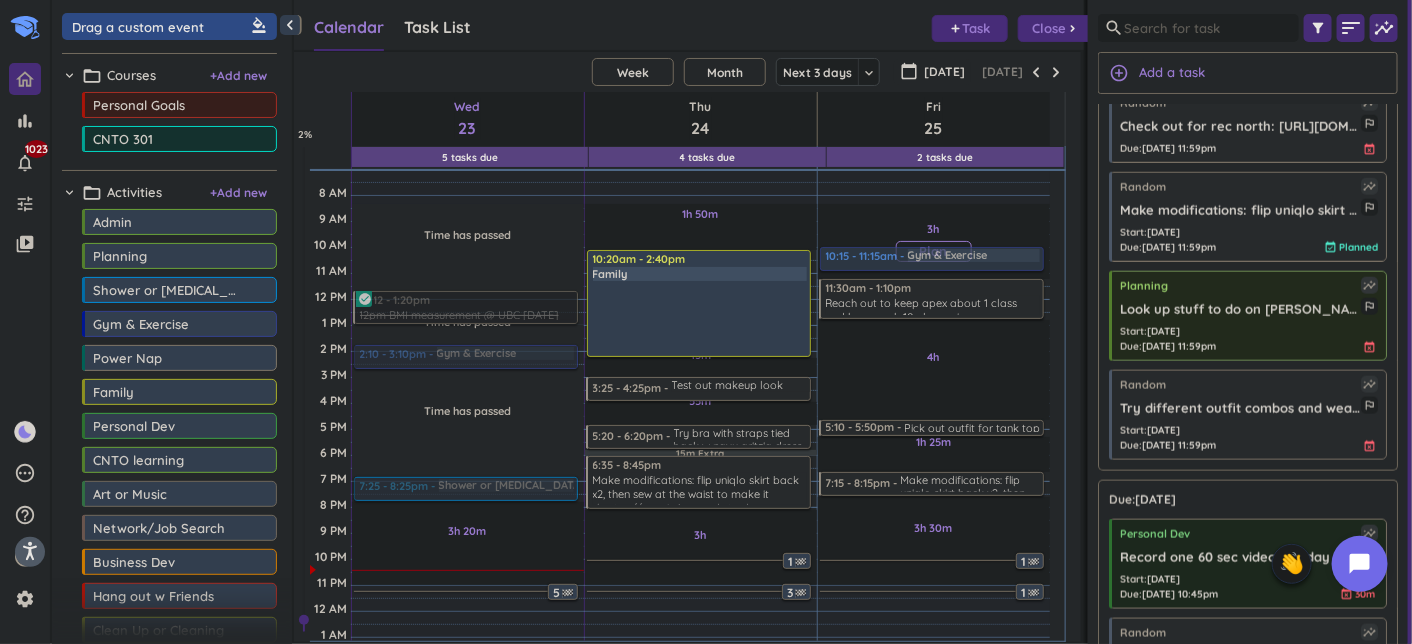 drag, startPoint x: 163, startPoint y: 323, endPoint x: 874, endPoint y: 250, distance: 714.73773 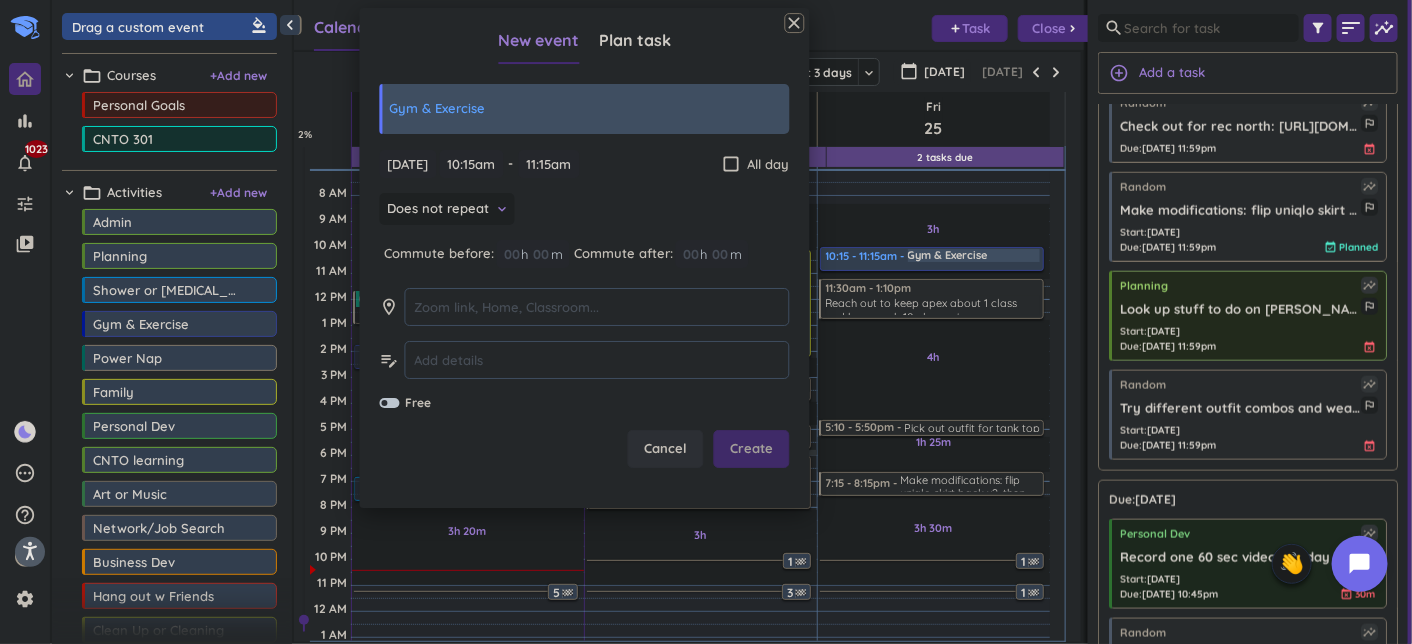 click on "Create" at bounding box center (752, 449) 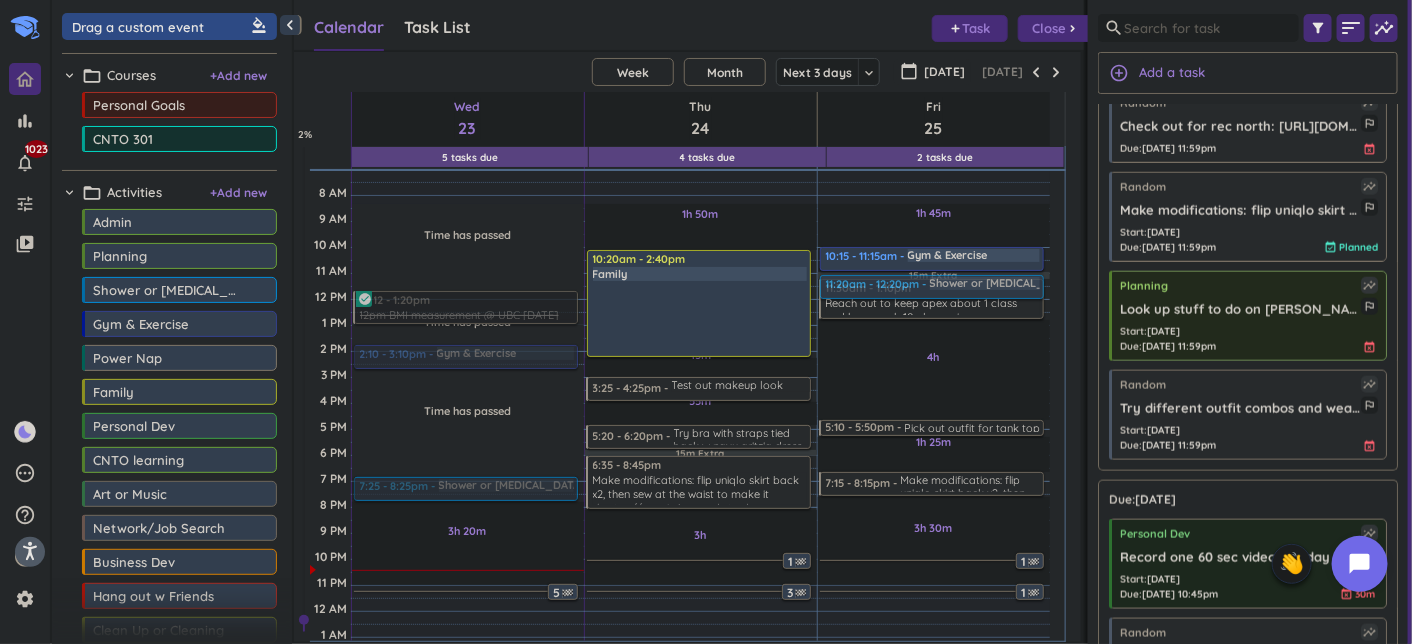 drag, startPoint x: 236, startPoint y: 303, endPoint x: 954, endPoint y: 275, distance: 718.5458 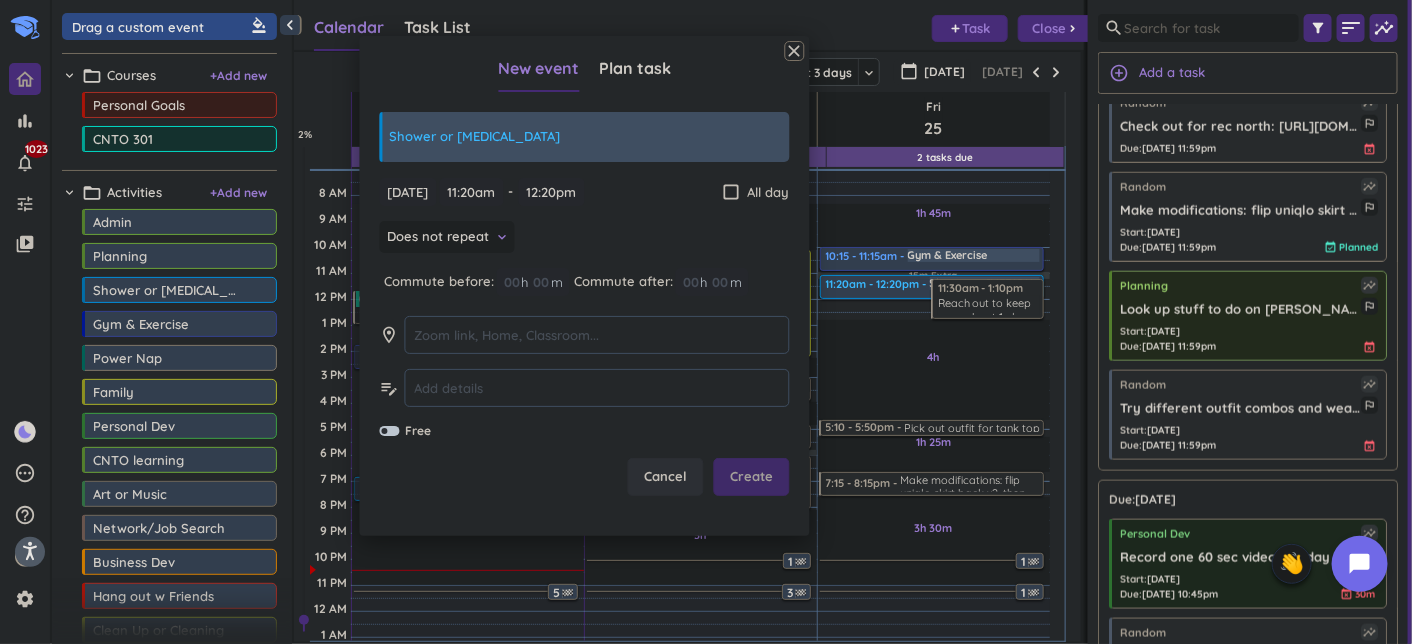 click on "Create" at bounding box center (751, 477) 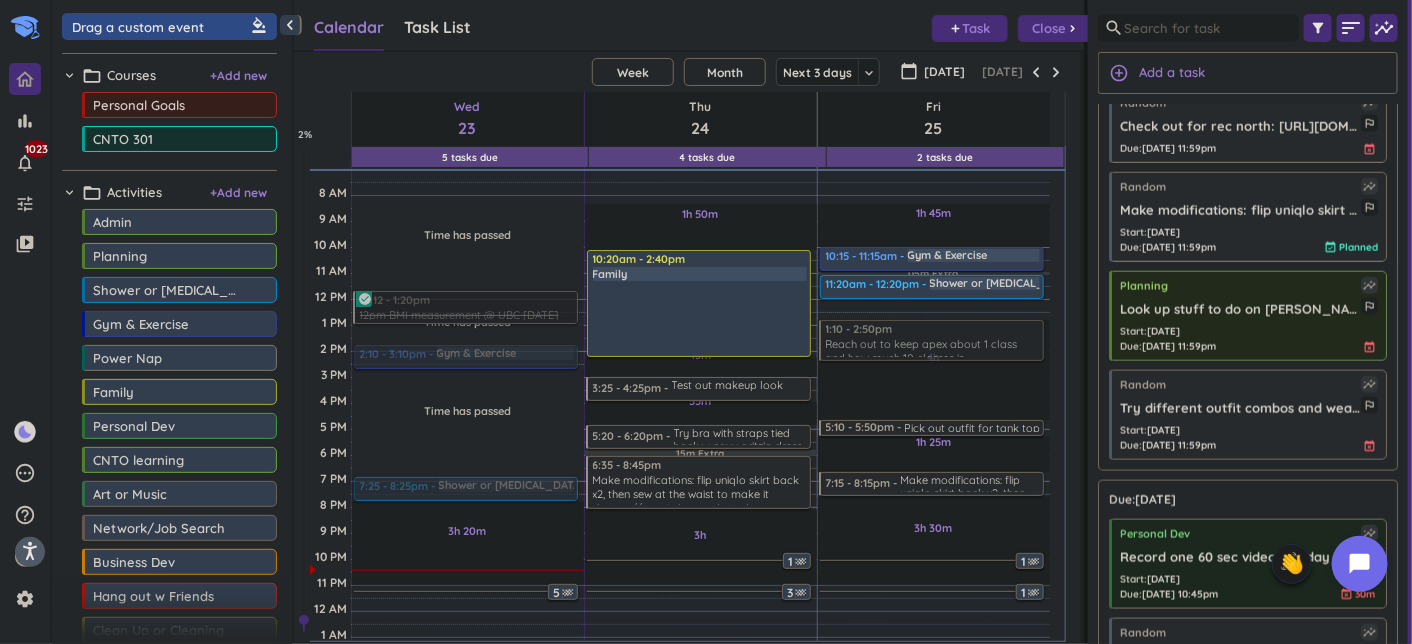 click on "1h 45m Past due Plan 4h  Past due Plan 1h 25m Past due Plan 3h 30m Past due Plan 05m Extra Adjust Awake Time Adjust Awake Time 11:20am - 12:20pm Shower or [MEDICAL_DATA] delete_outline 11:30am - 1:10pm Random Reach out to keep apex about 1 class and how much 10 classes is Hi! I was wondering if the adult modelling classes are still [DATE]/fri at the same time? Also the prices for 1 class vs 10 class package more_vert 10:15 - 11:15am Gym & Exercise delete_outline 5:10 - 5:50pm Pick out outfit for tank top + aritzia flowy cover up + skirt  more_vert 7:15 - 8:15pm Make modifications: flip uniqlo skirt back x2, then sew at the waist to make it shorter // sew in bra pads to dress + shorter the straps and sew it at the top more_vert 1  1  1:10 - 2:50pm Random Reach out to keep apex about 1 class and how much 10 classes is Hi! I was wondering if the adult modelling classes are still [DATE]/fri at the same time? Also the prices for 1 class vs 10 class package more_vert" at bounding box center (934, 402) 